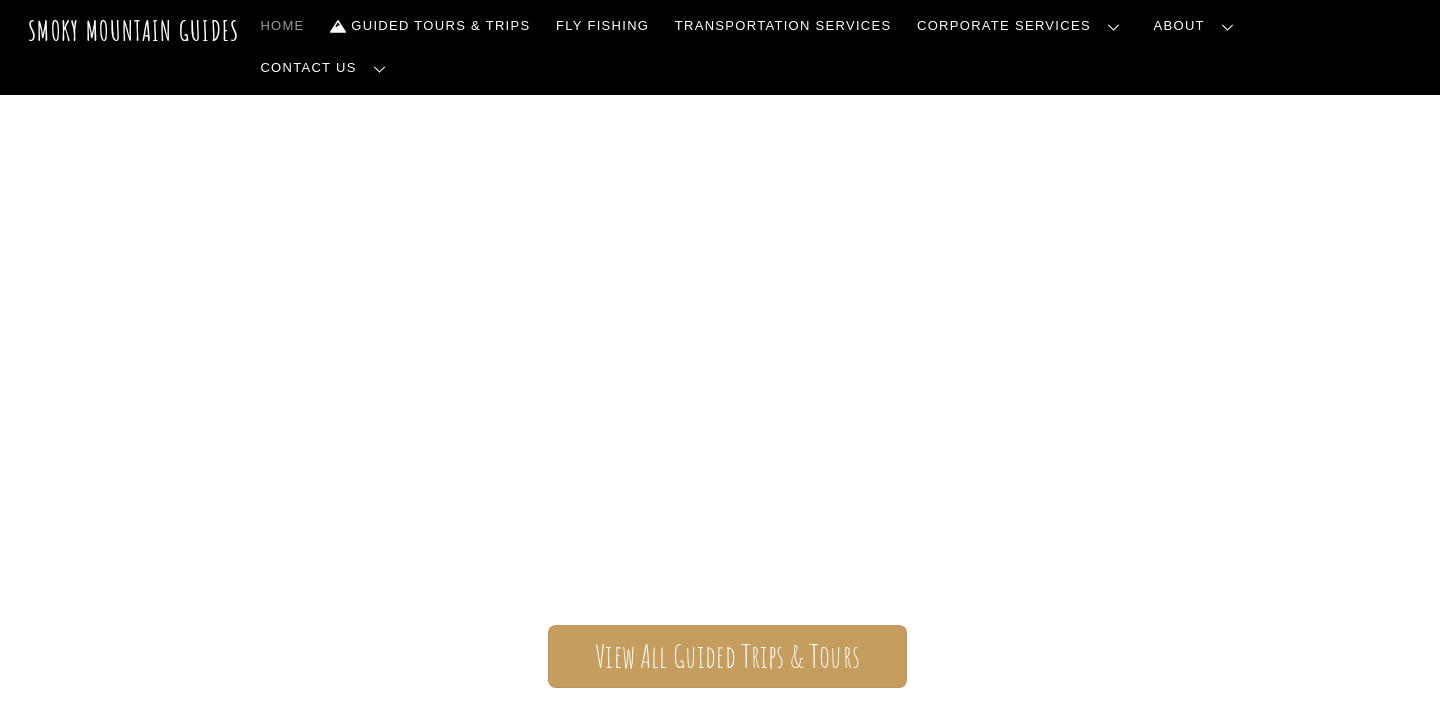 scroll, scrollTop: 0, scrollLeft: 0, axis: both 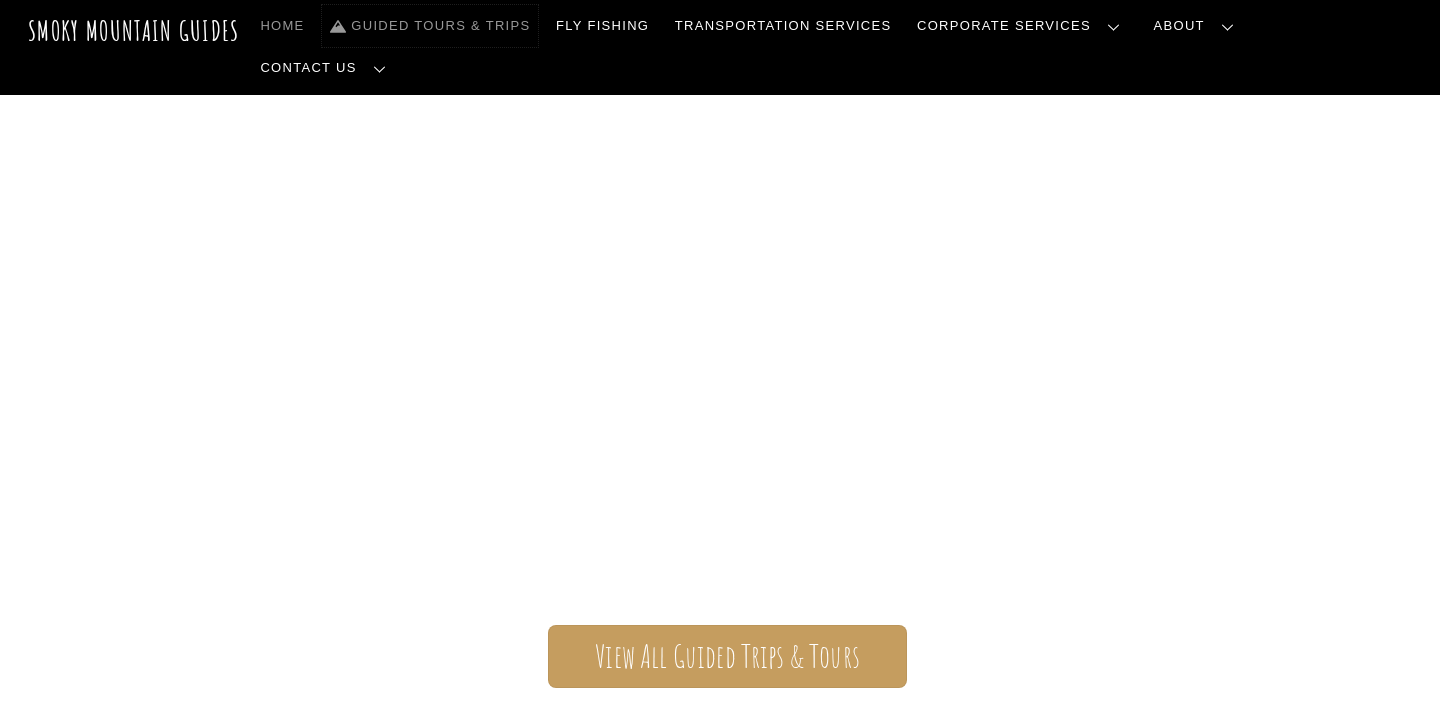 click on "Guided Tours & Trips" at bounding box center (430, 26) 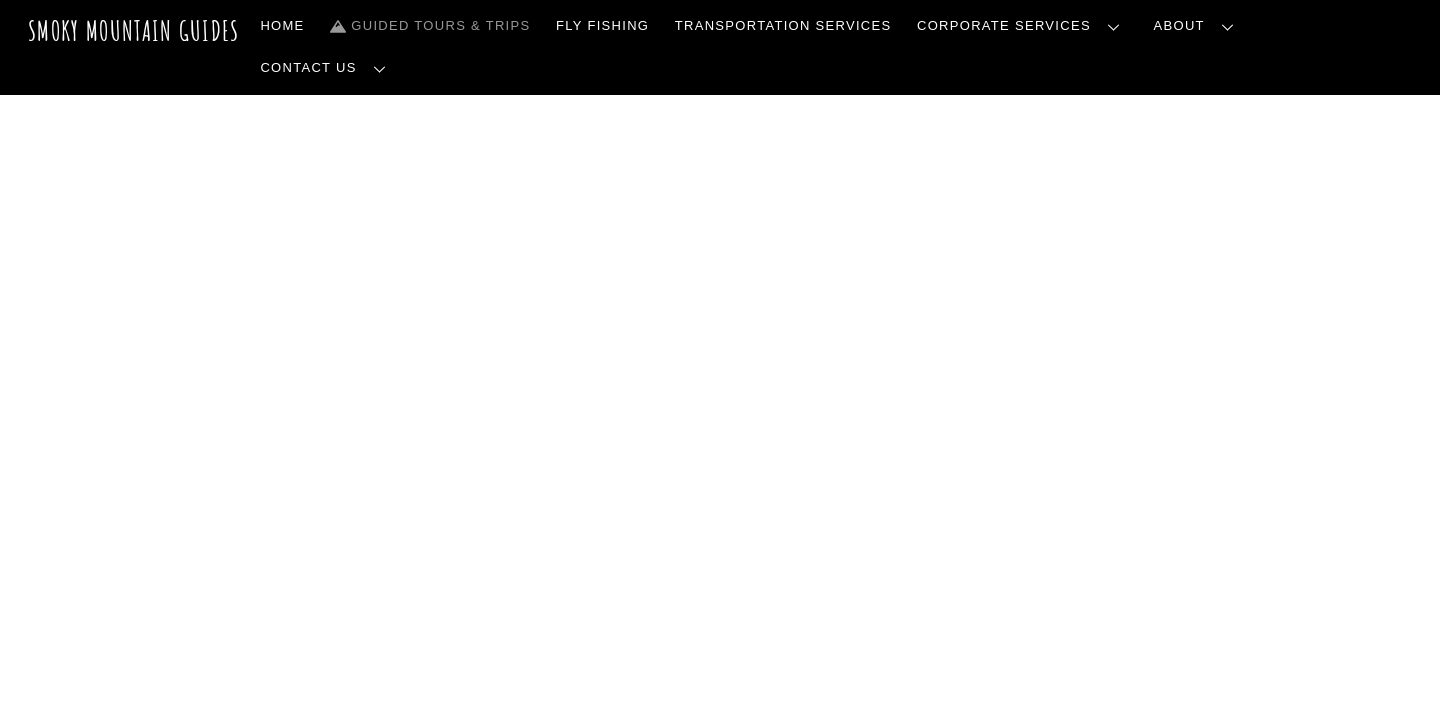 scroll, scrollTop: 0, scrollLeft: 0, axis: both 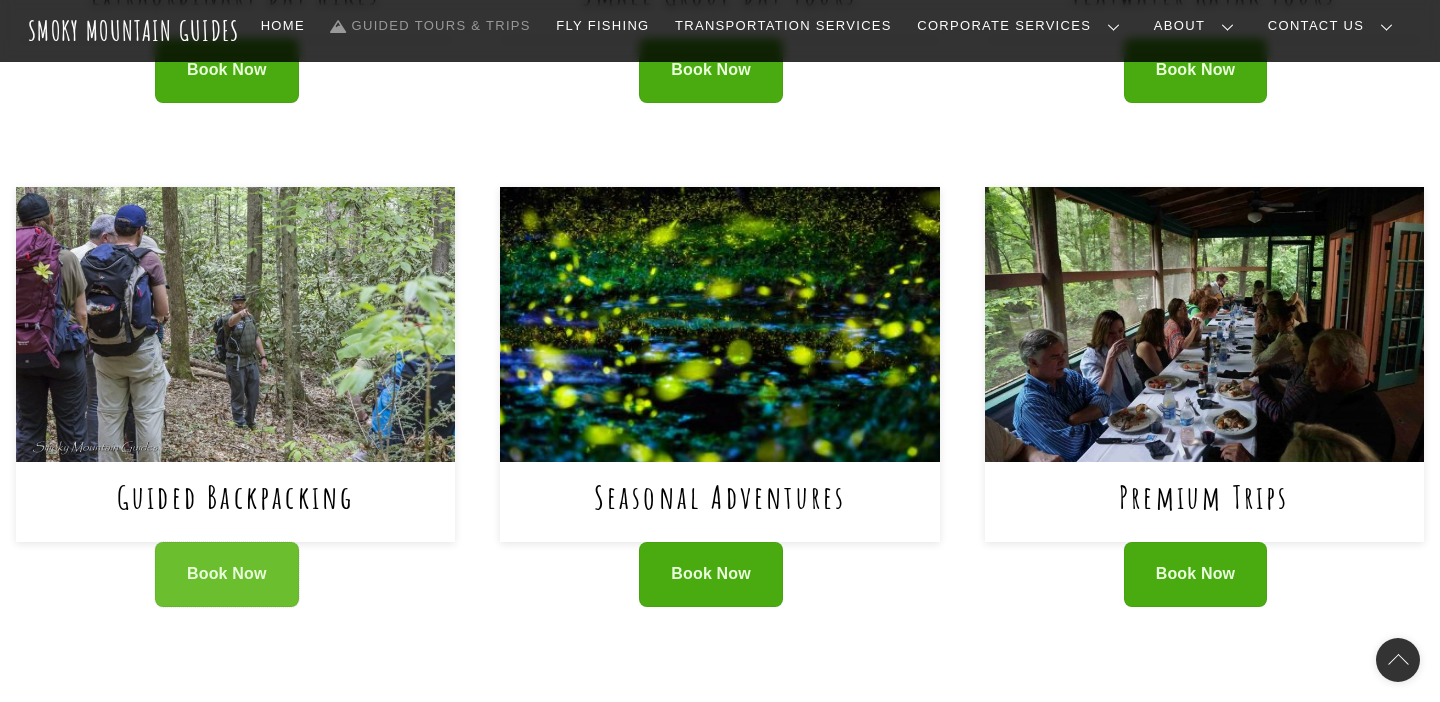 click on "Book Now" at bounding box center (227, 574) 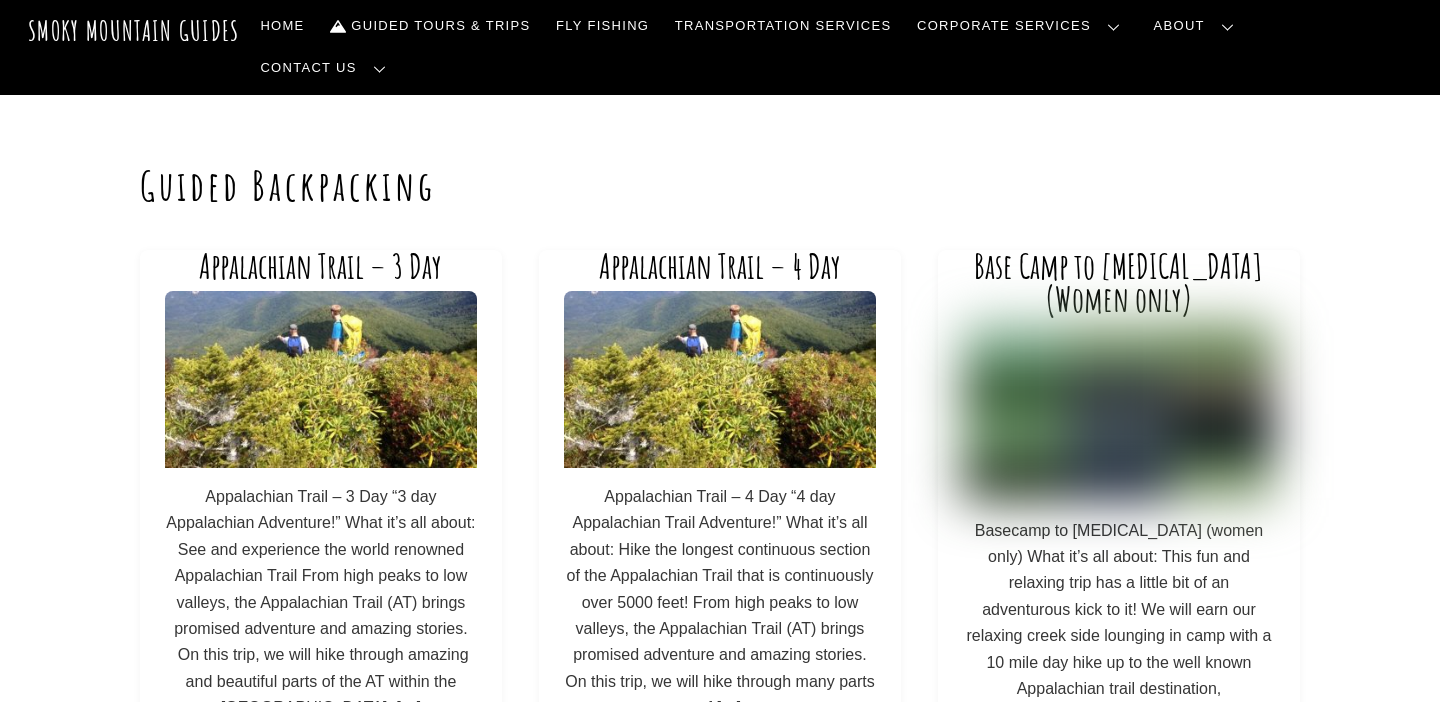 scroll, scrollTop: 0, scrollLeft: 0, axis: both 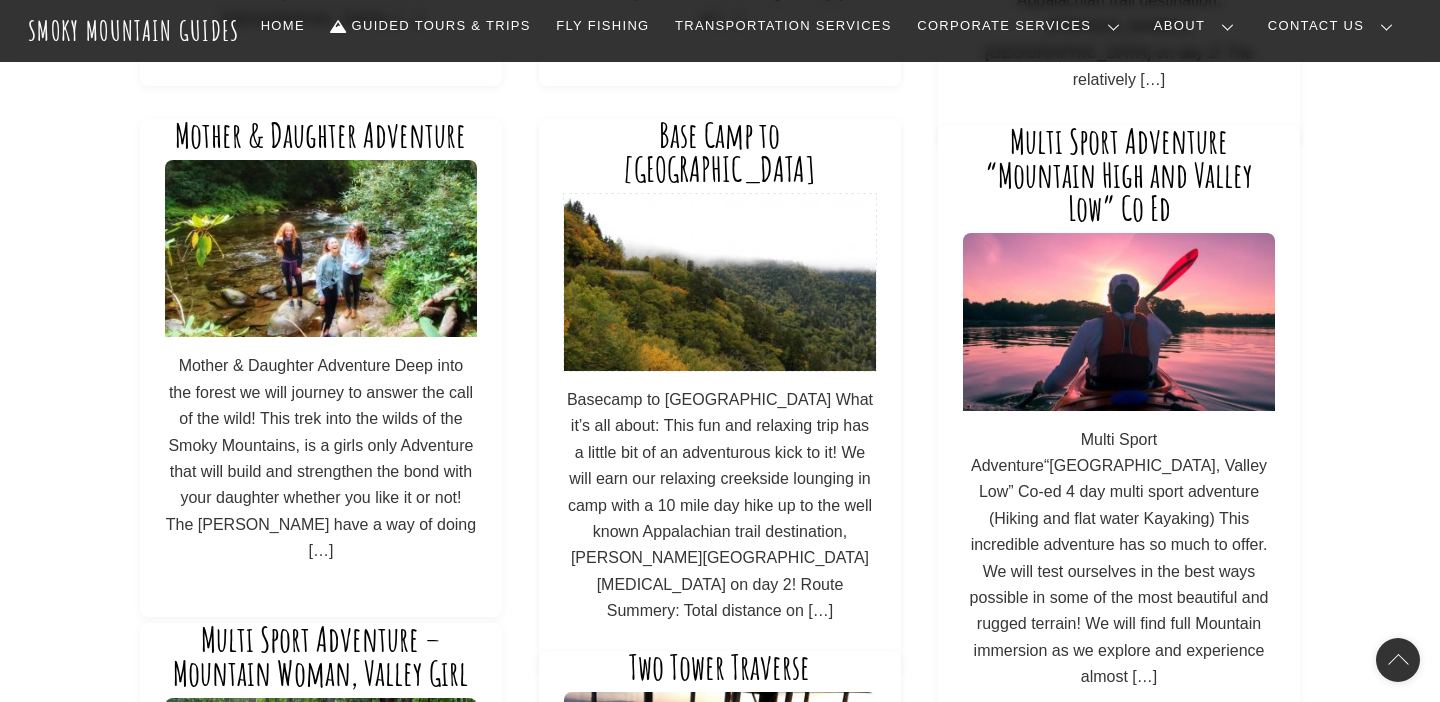 click at bounding box center (719, 282) 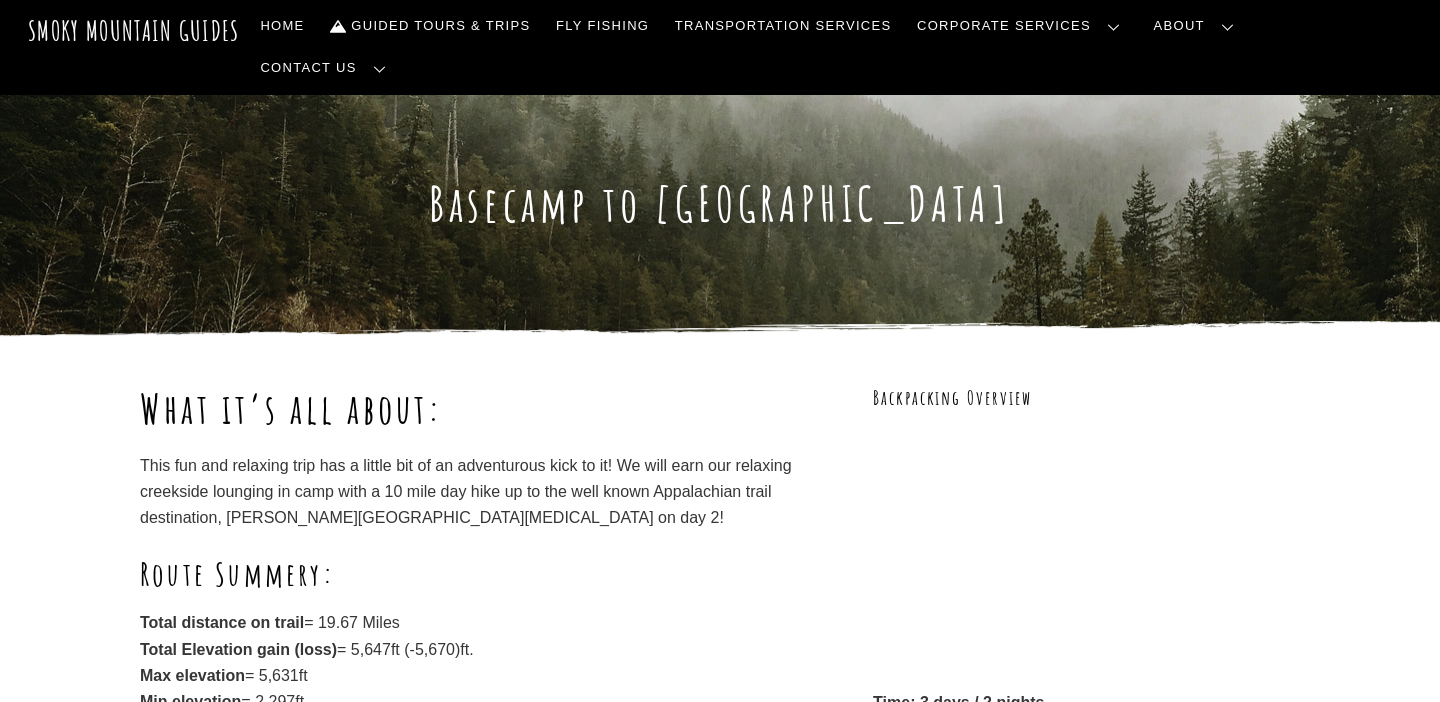 scroll, scrollTop: 0, scrollLeft: 0, axis: both 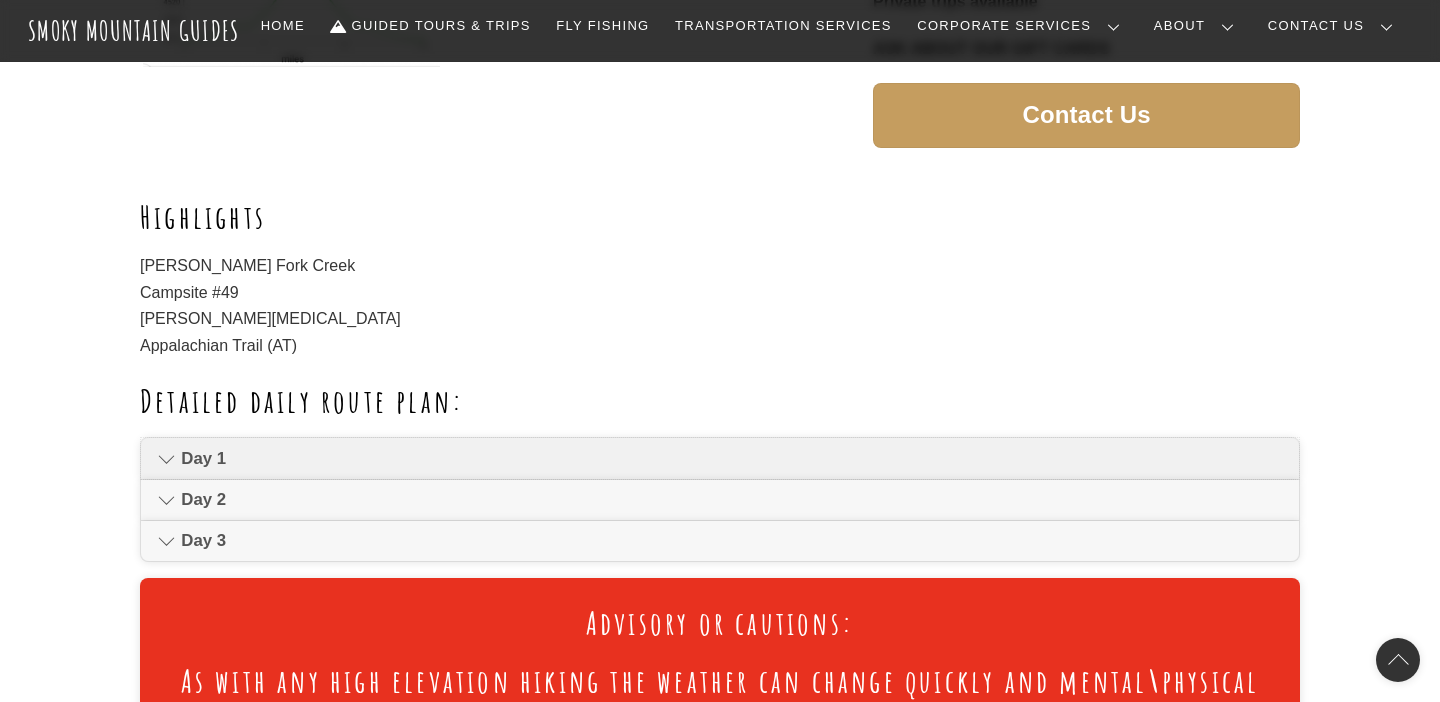 click on "Day 1" at bounding box center [731, 459] 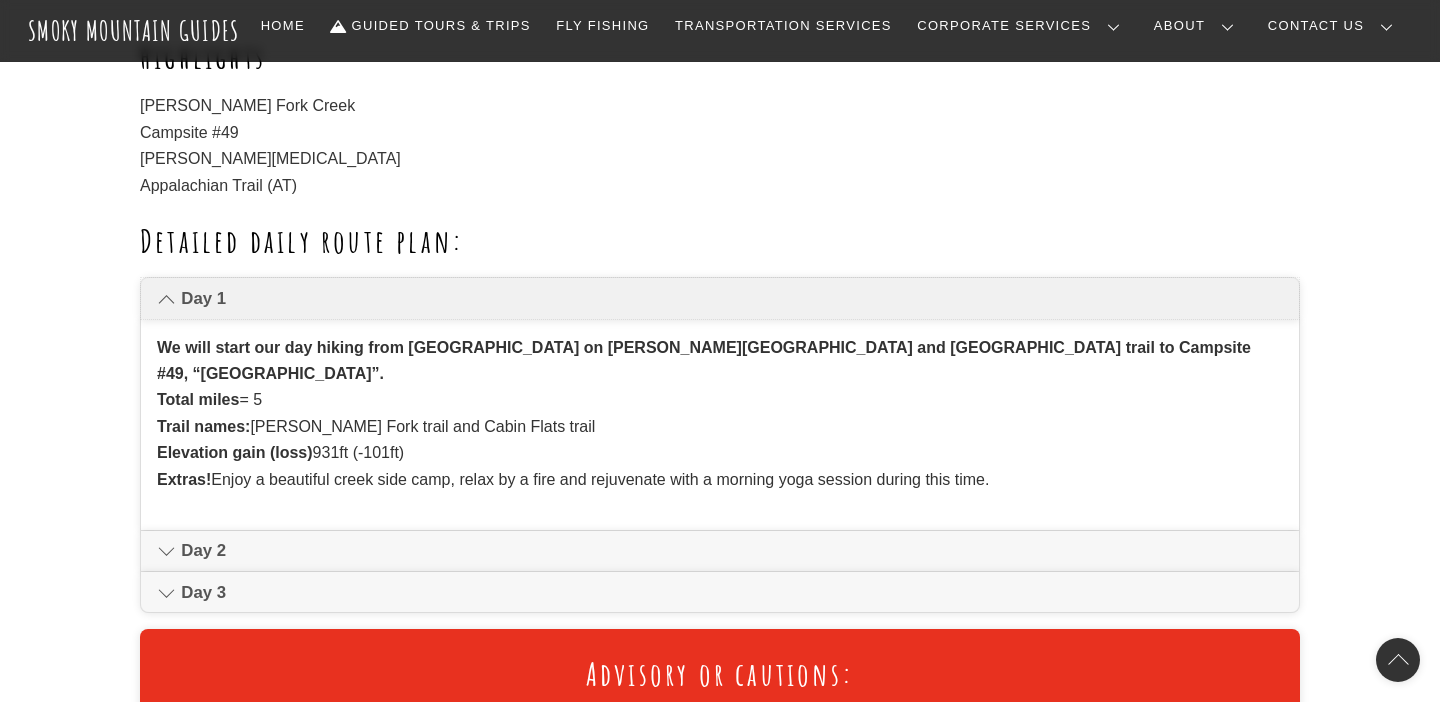 scroll, scrollTop: 1057, scrollLeft: 0, axis: vertical 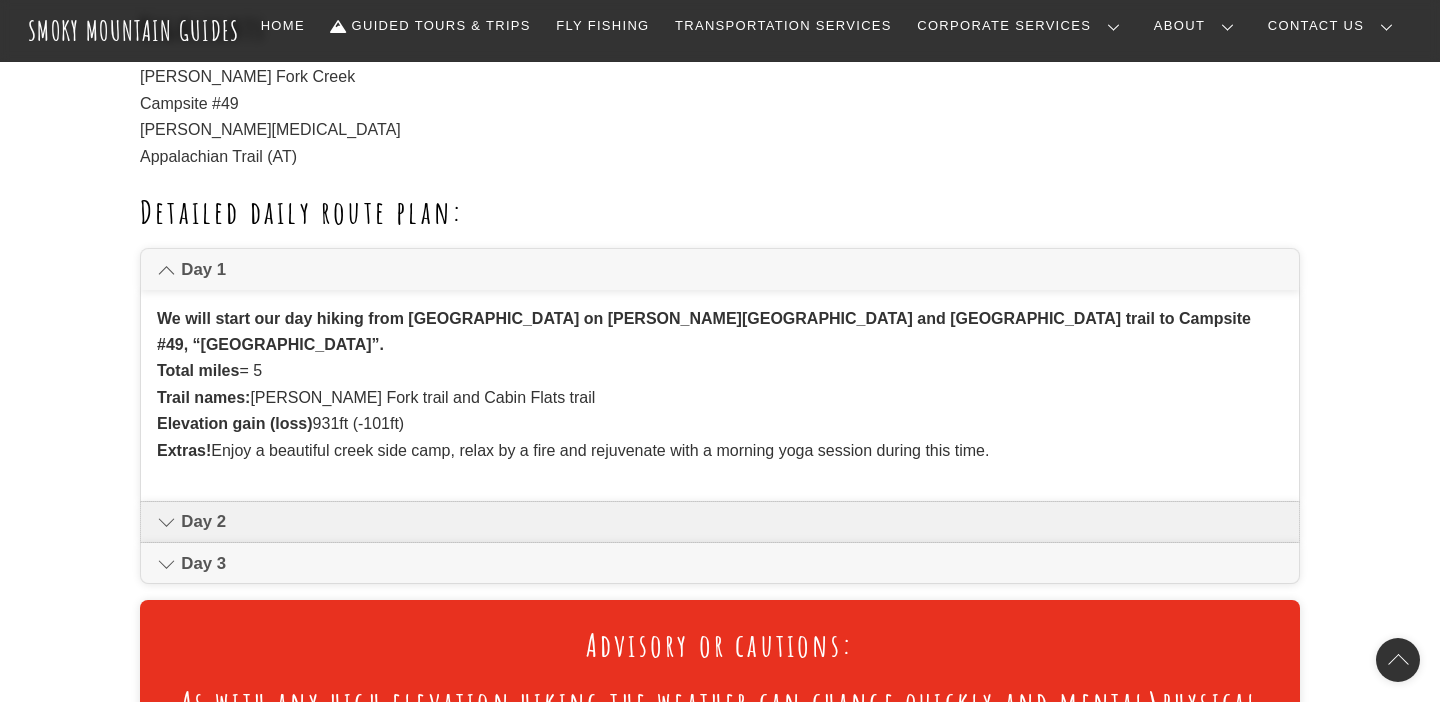 click on "Day 2" at bounding box center [720, 522] 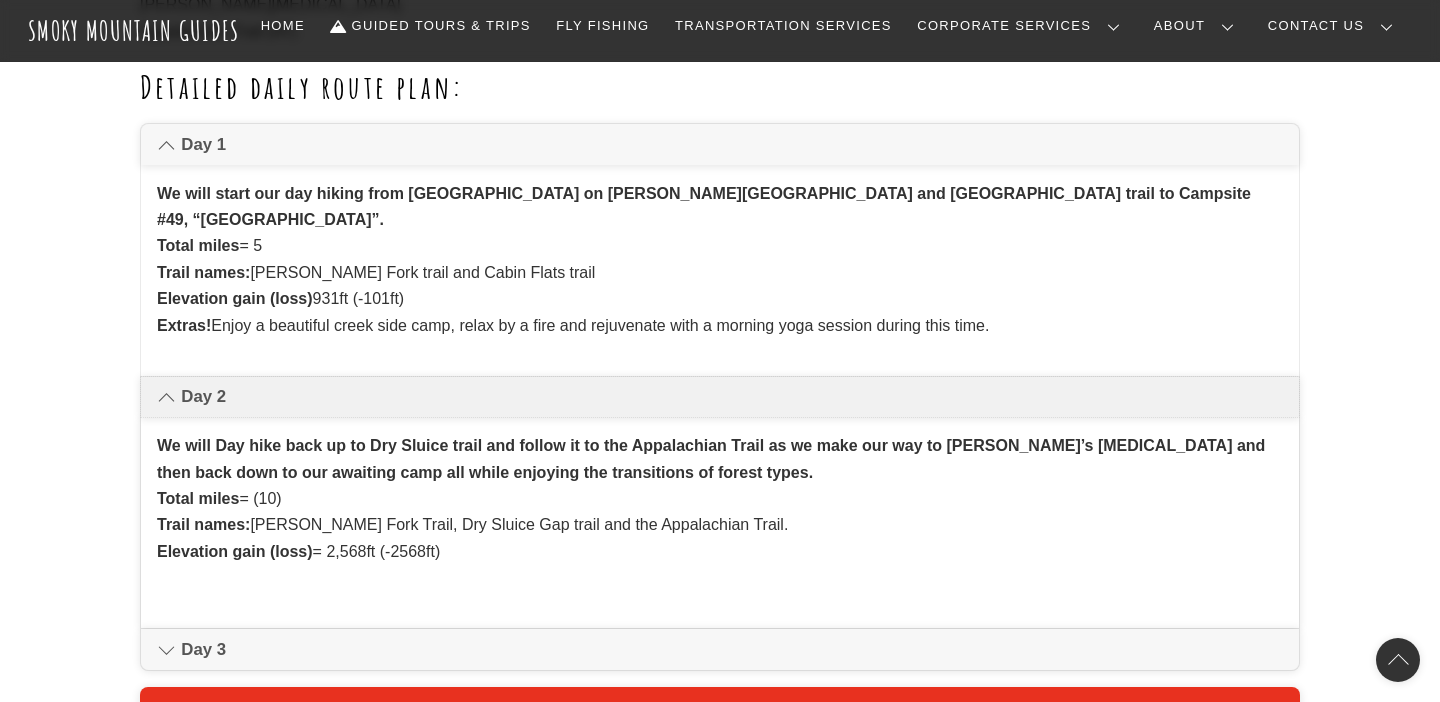 scroll, scrollTop: 1187, scrollLeft: 0, axis: vertical 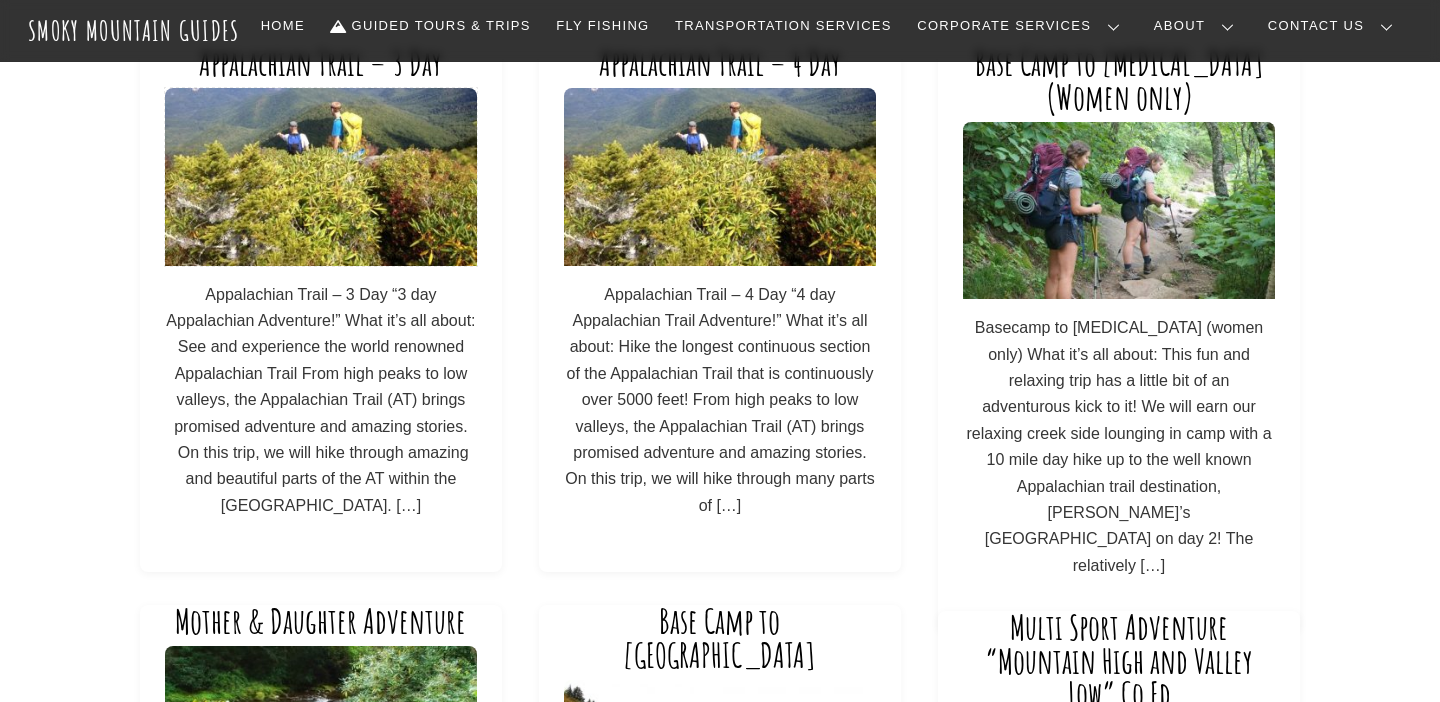 click at bounding box center (320, 176) 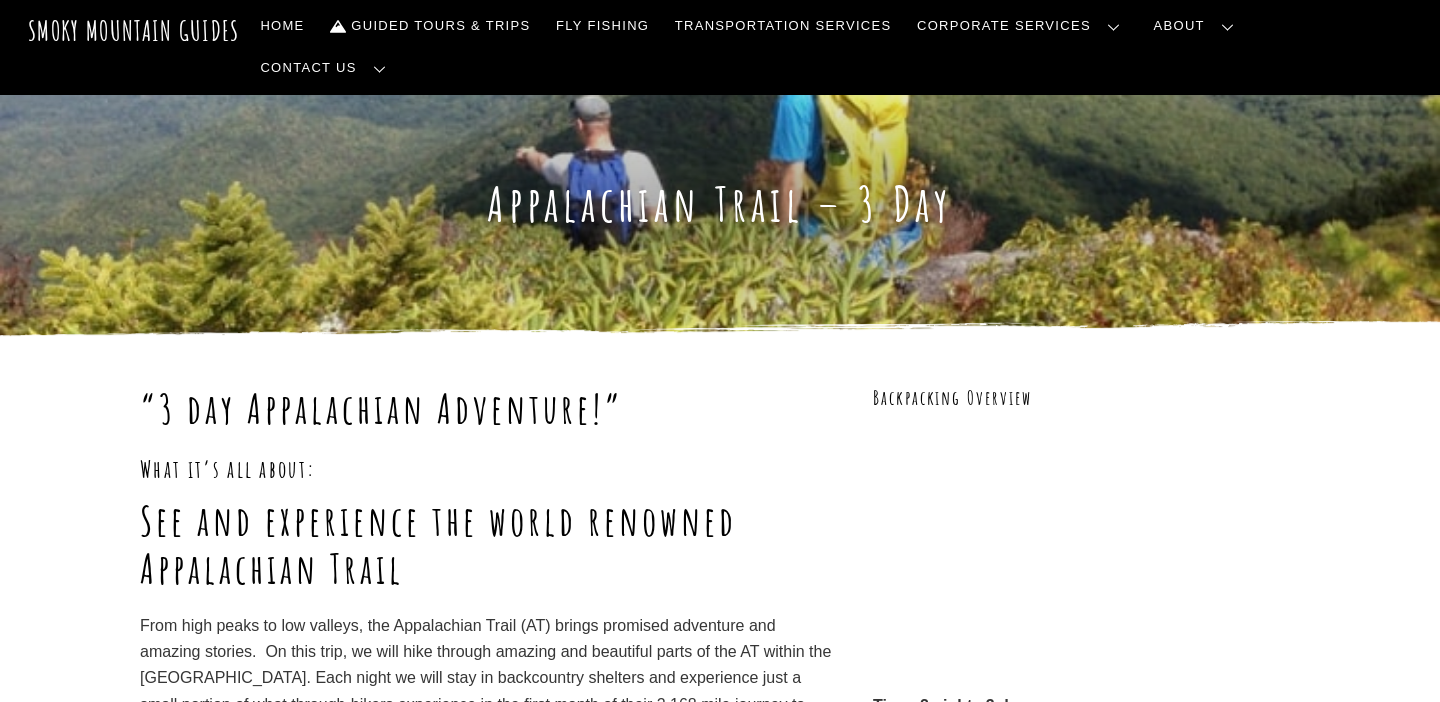 scroll, scrollTop: 0, scrollLeft: 0, axis: both 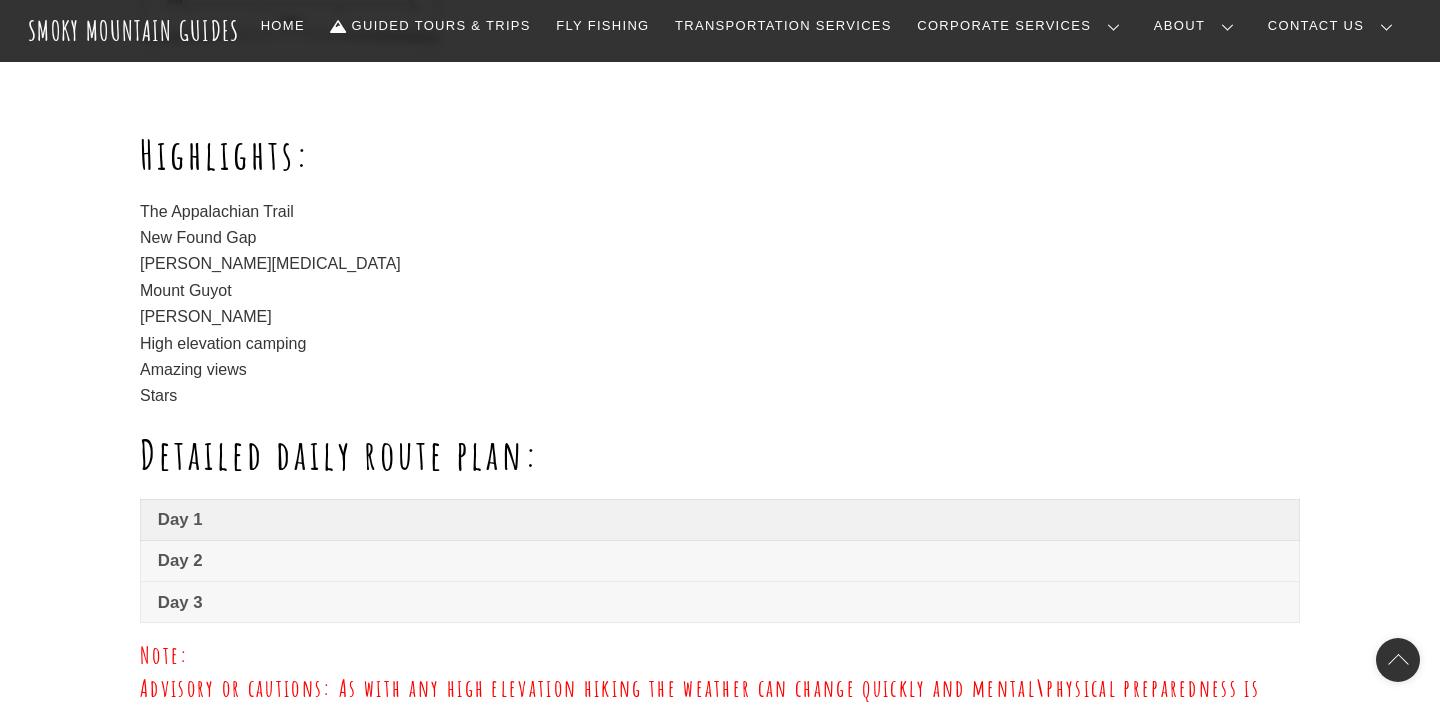 click on "Day 1" at bounding box center (720, 520) 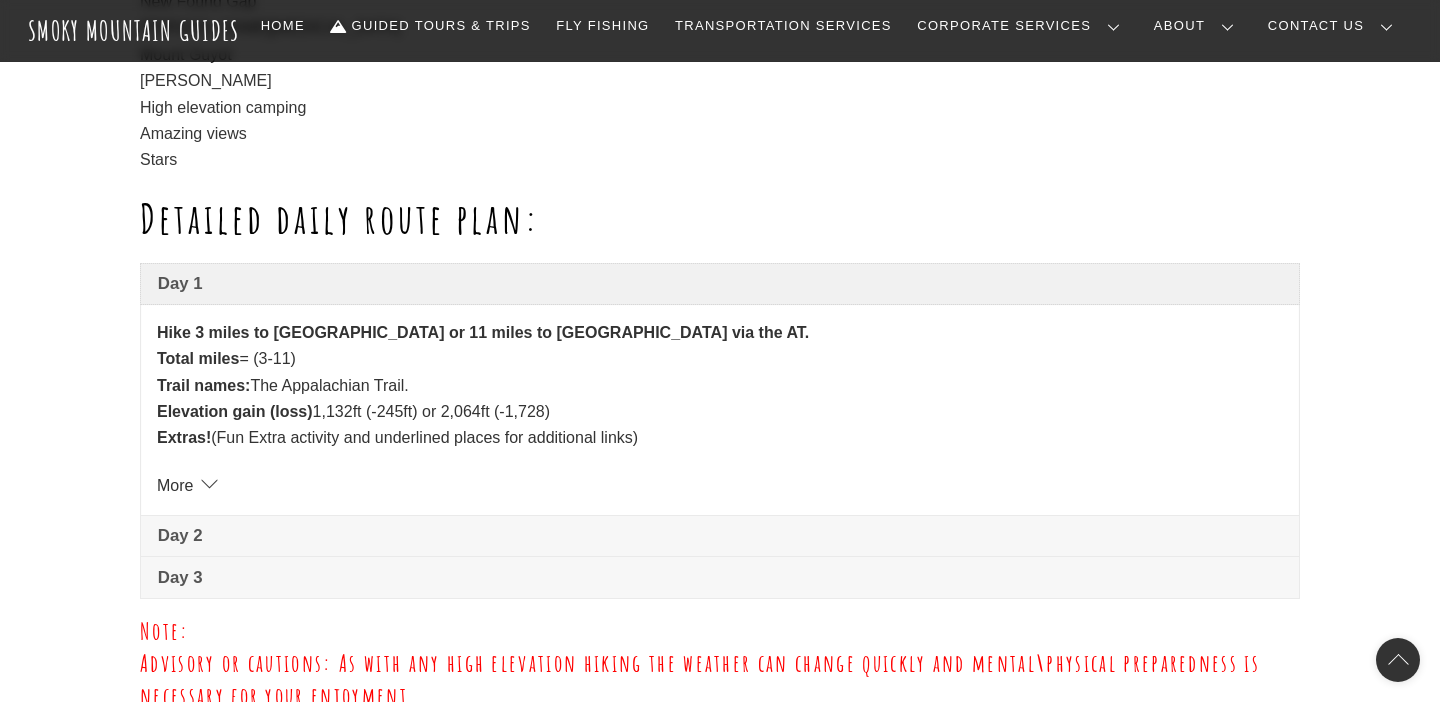 scroll, scrollTop: 1414, scrollLeft: 0, axis: vertical 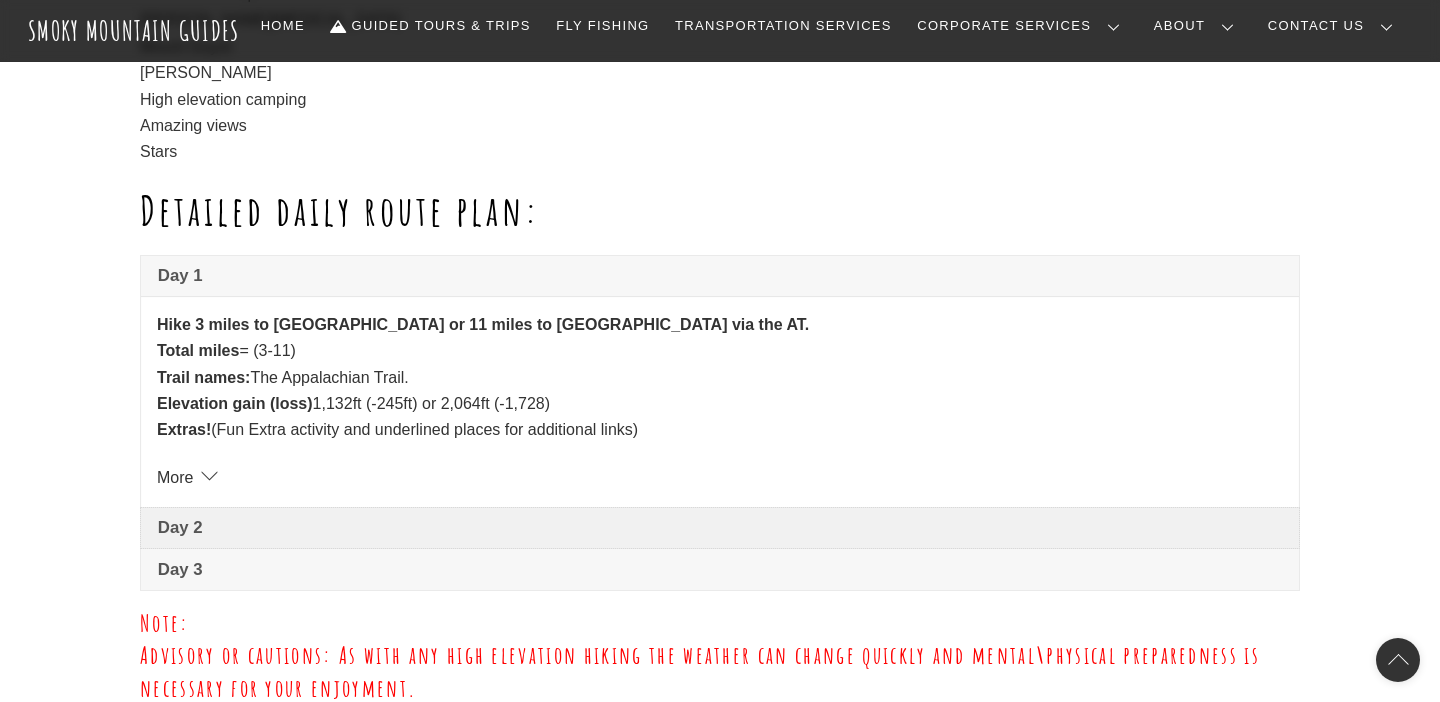 click on "Day 2" at bounding box center (720, 528) 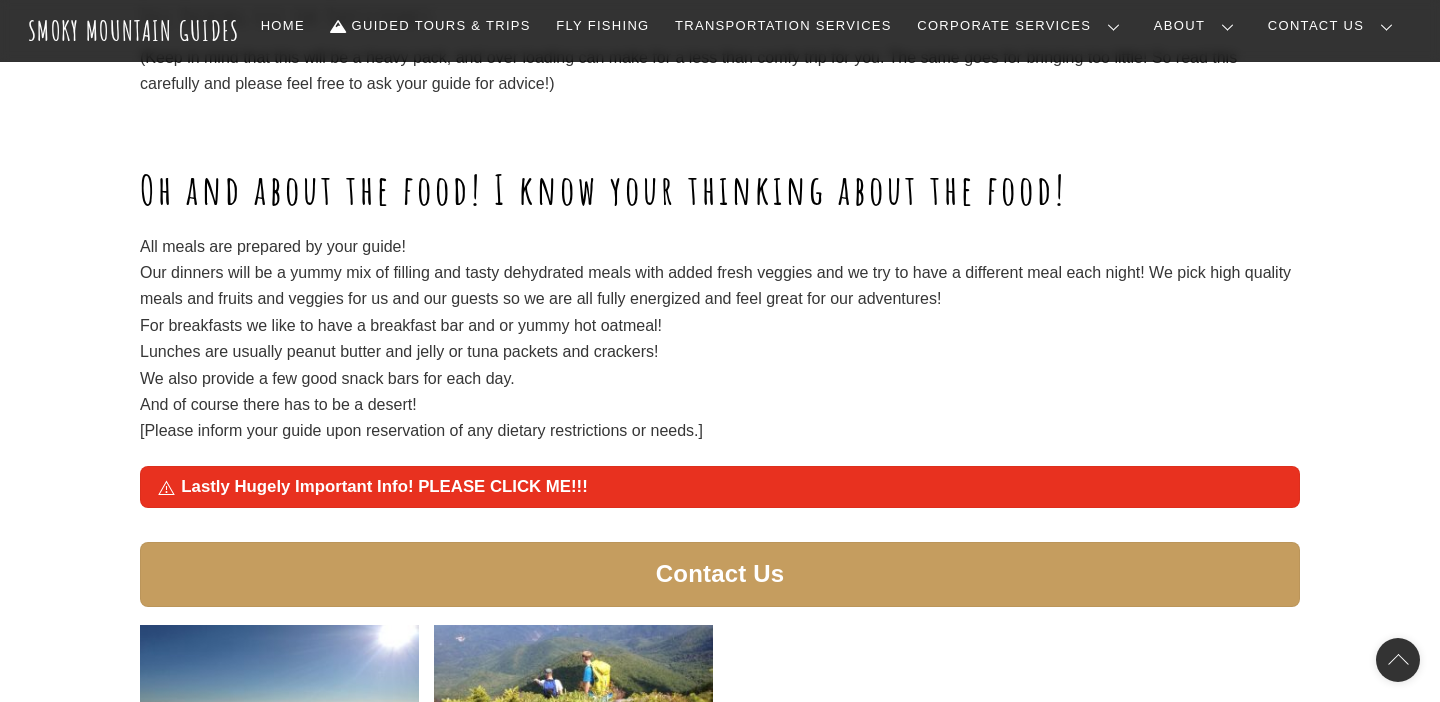 scroll, scrollTop: 2911, scrollLeft: 0, axis: vertical 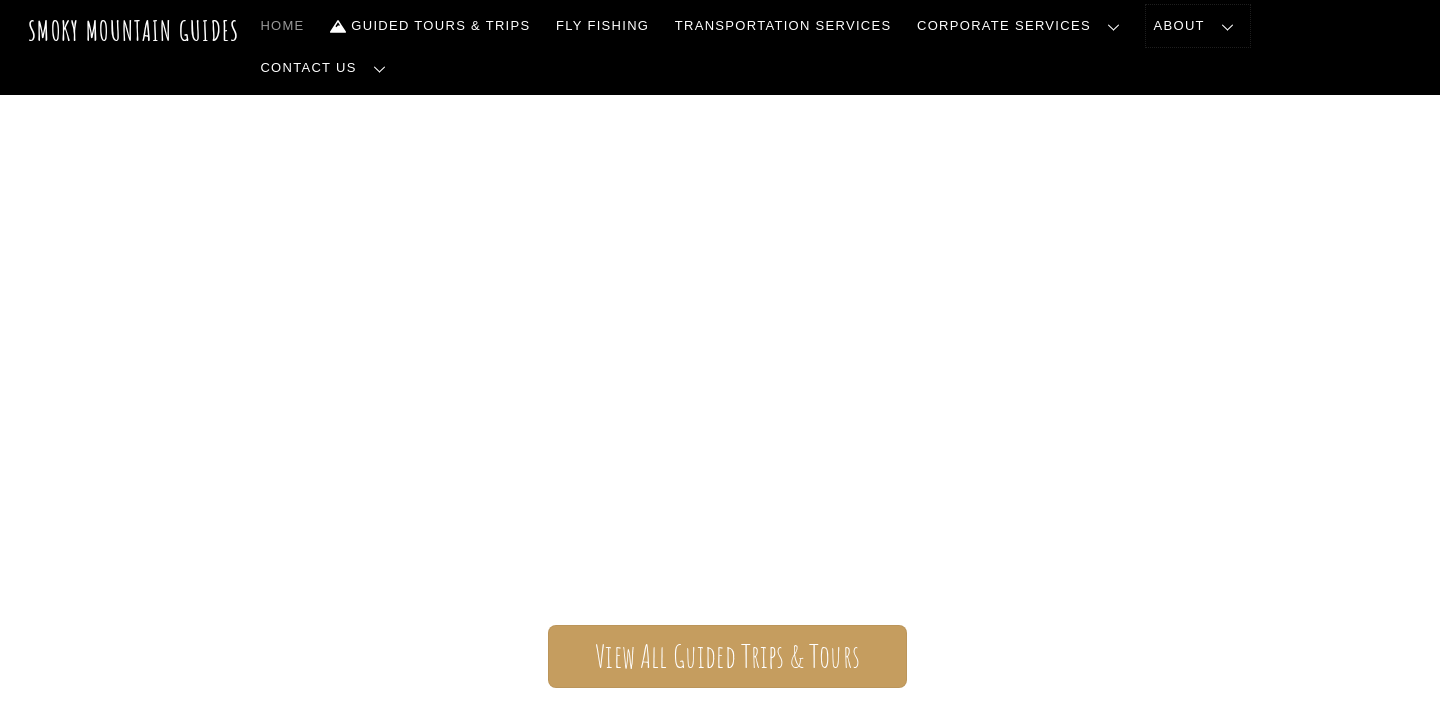 drag, startPoint x: 1241, startPoint y: 20, endPoint x: 1251, endPoint y: 166, distance: 146.34207 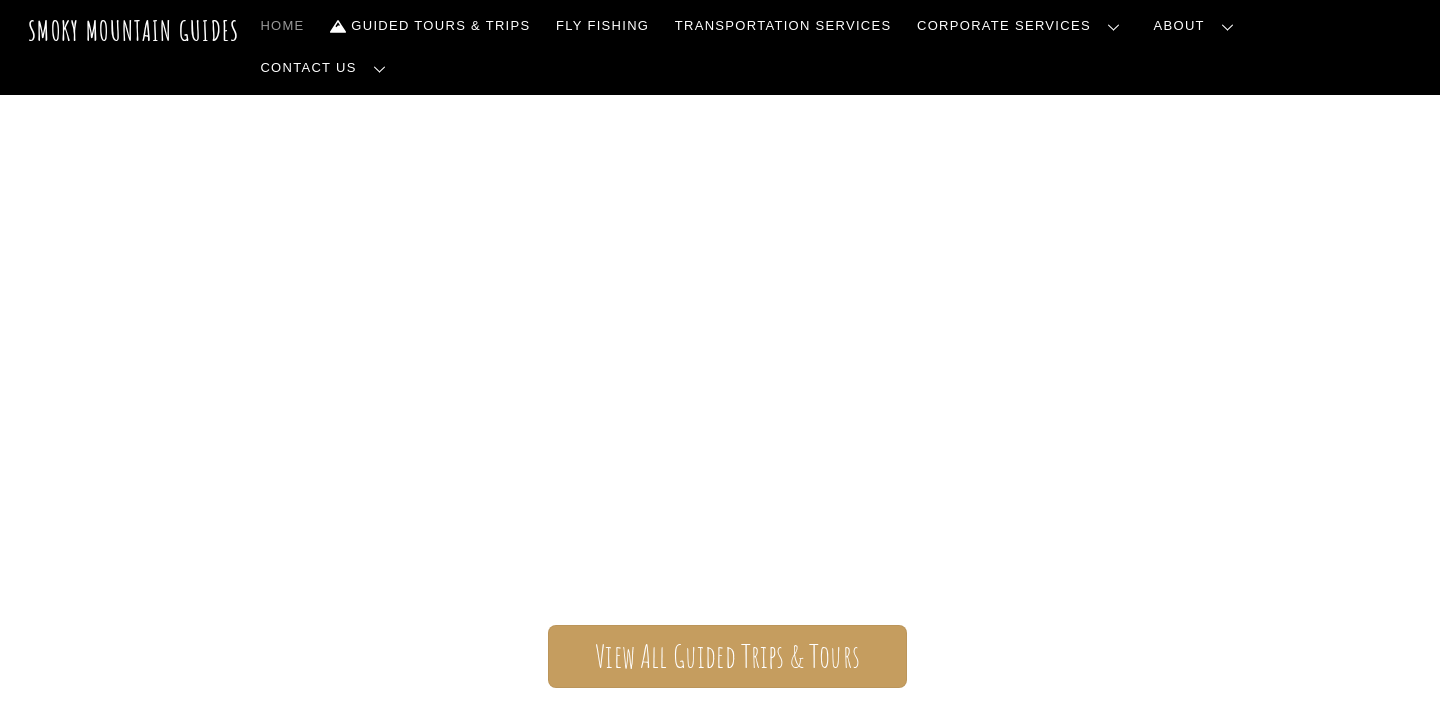 click on "Frequently Asked Questions" at bounding box center [0, 0] 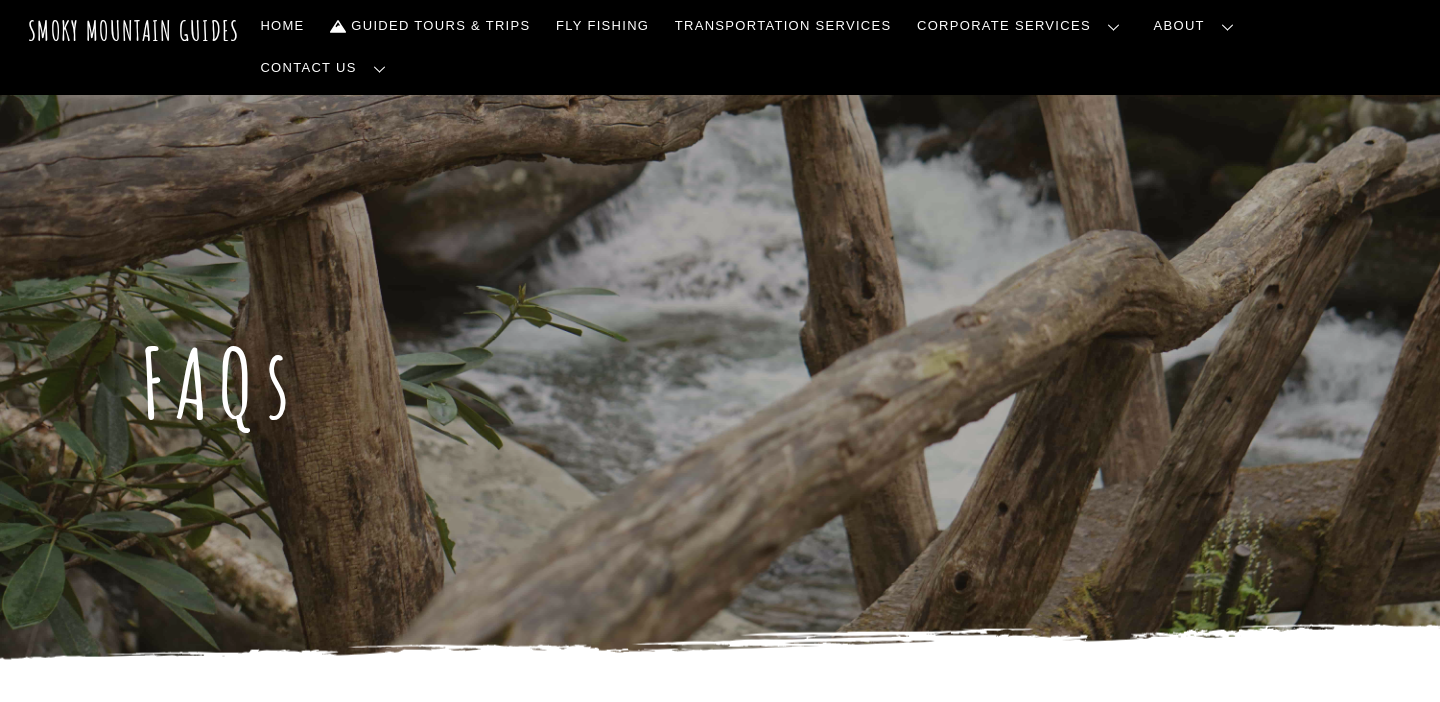 scroll, scrollTop: 0, scrollLeft: 0, axis: both 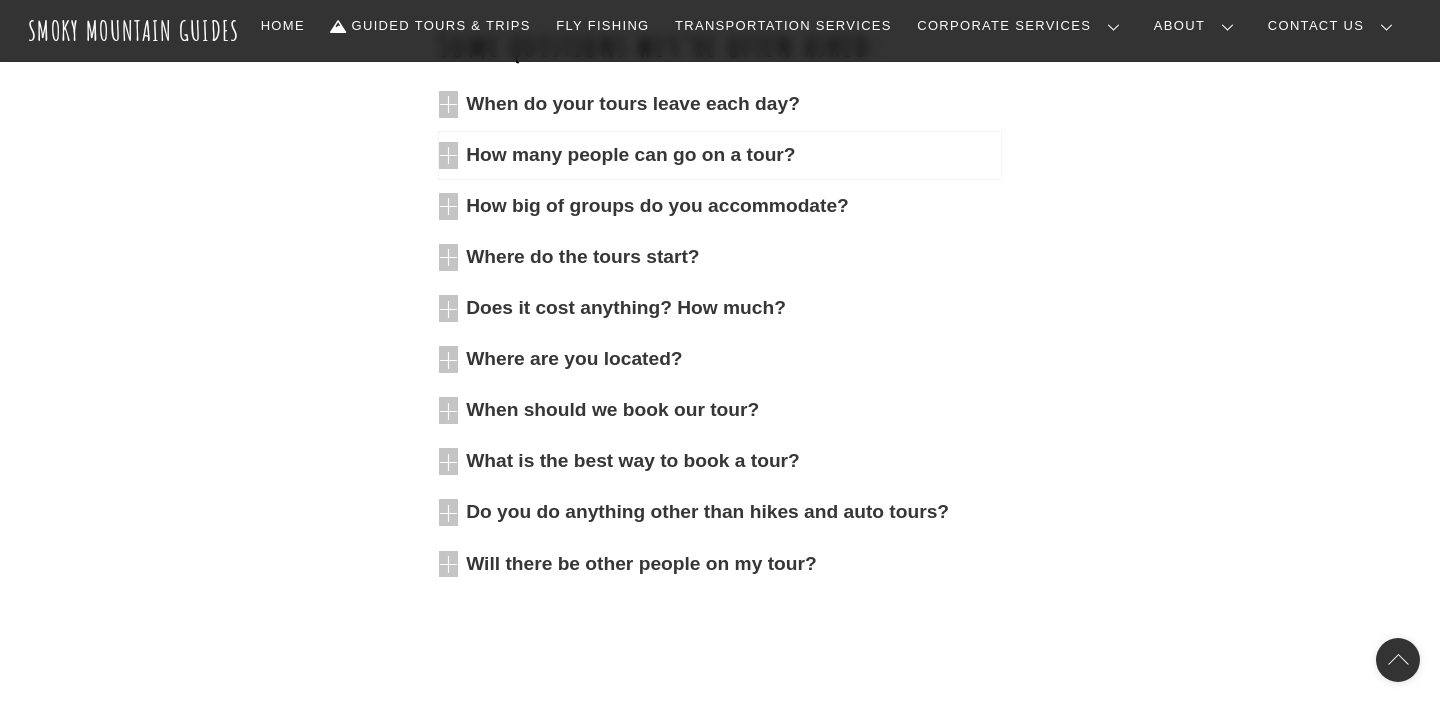 click on "How many people can go on a tour?" at bounding box center (733, 155) 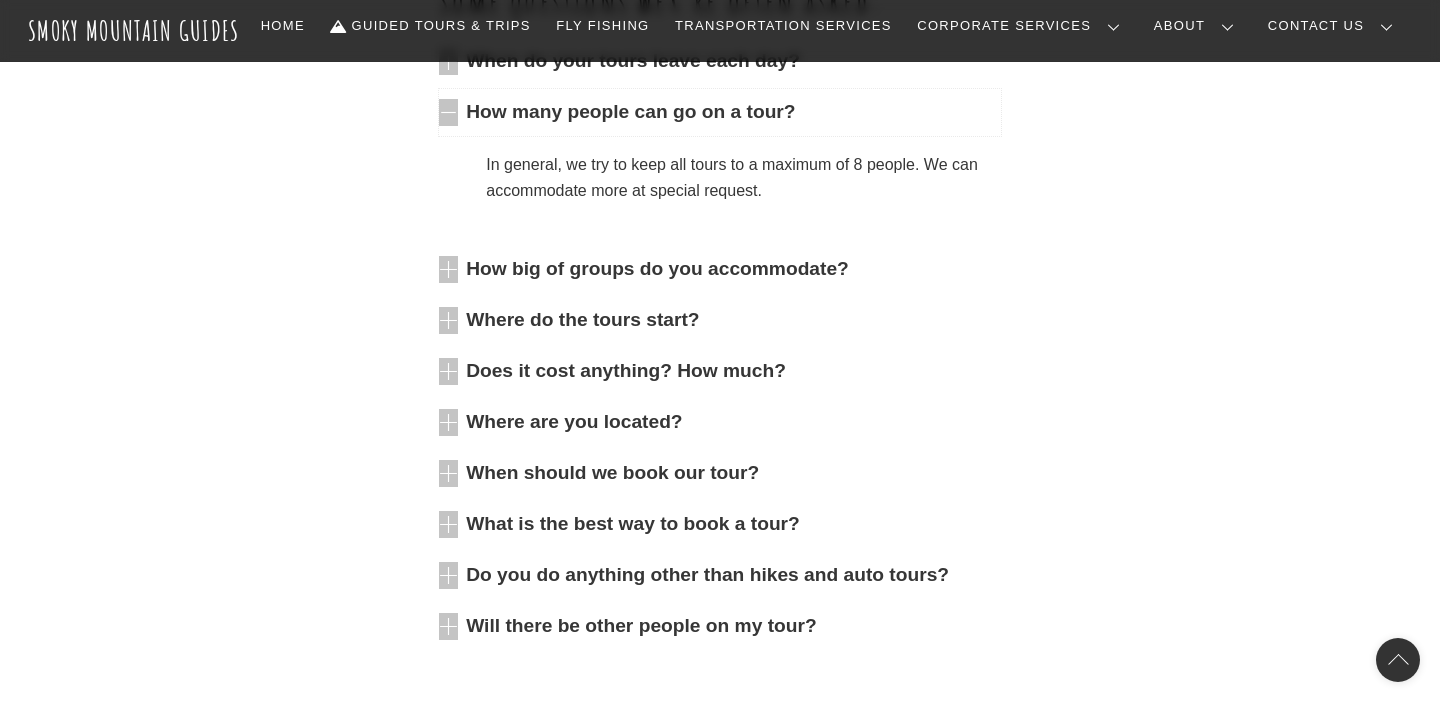 scroll, scrollTop: 761, scrollLeft: 0, axis: vertical 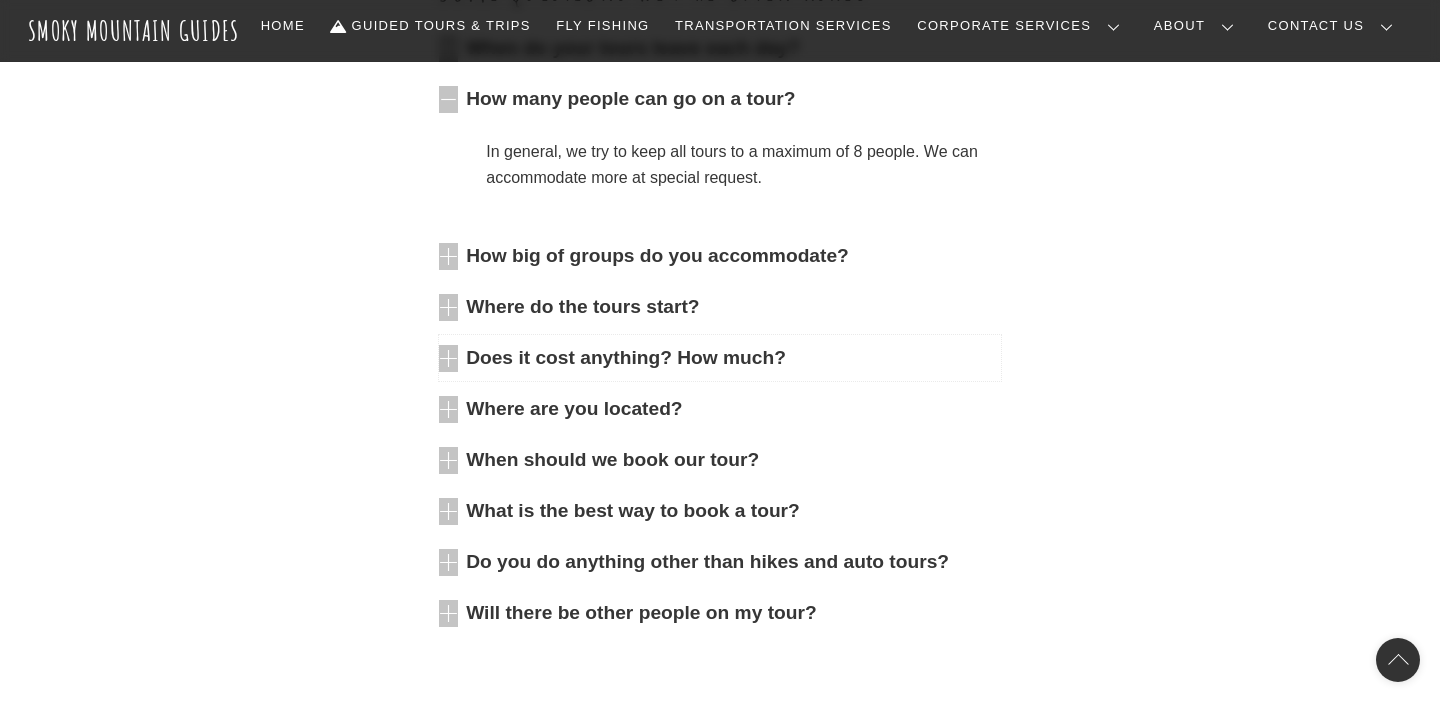 click on "Does it cost anything? How much?" at bounding box center (733, 358) 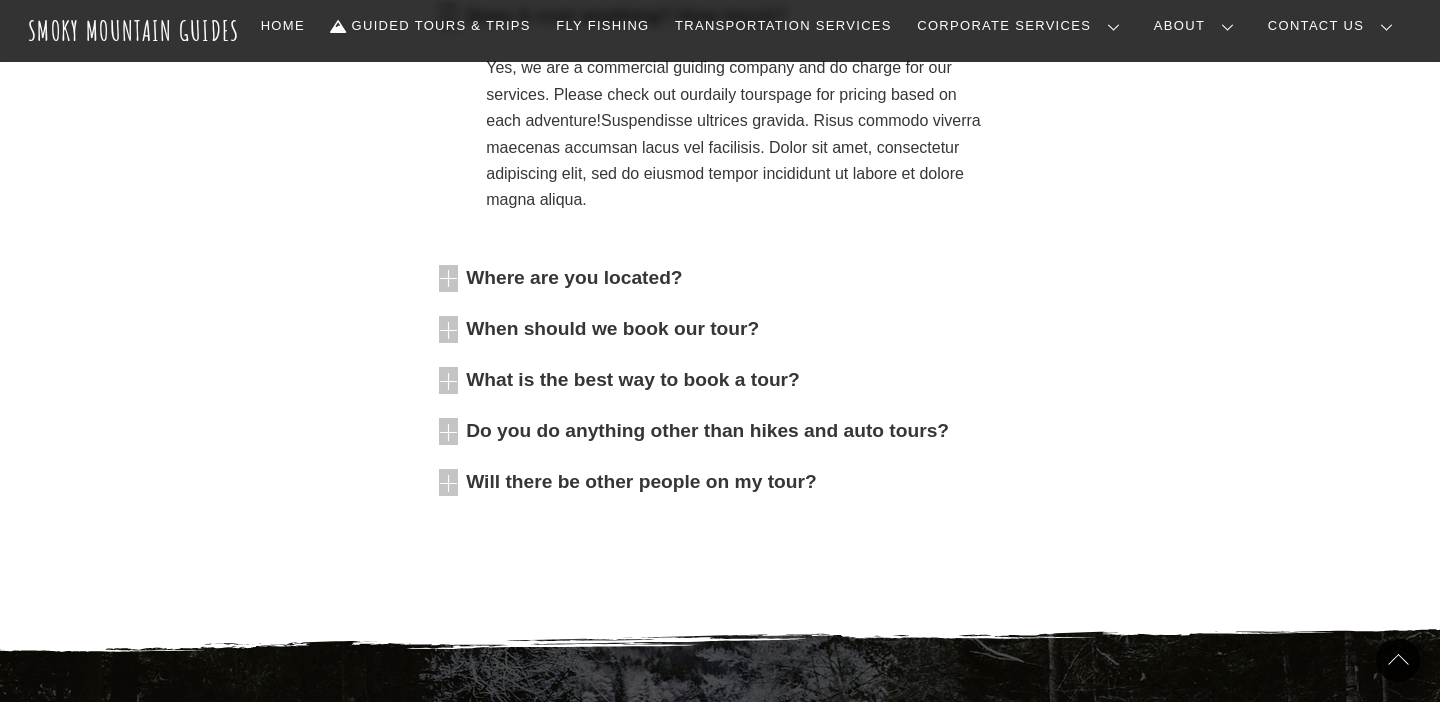 scroll, scrollTop: 1122, scrollLeft: 0, axis: vertical 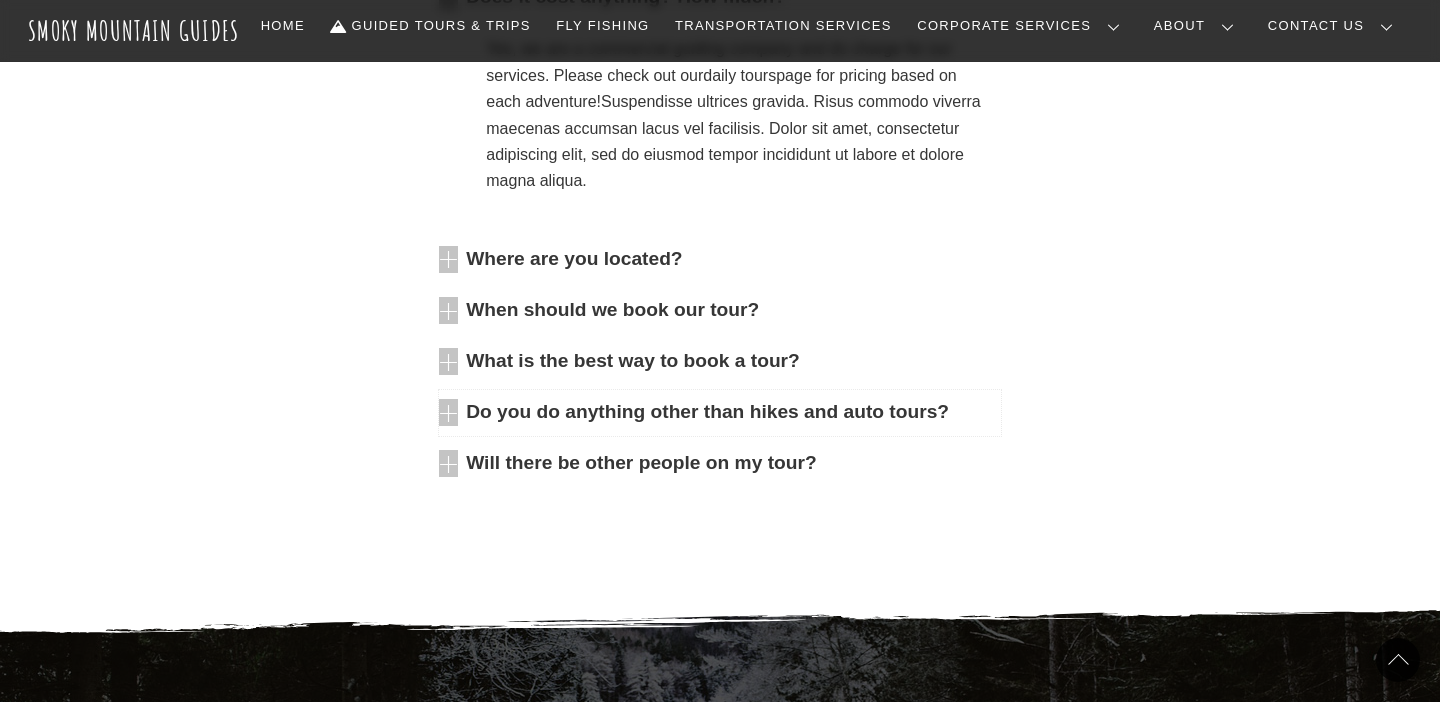 click on "Do you do anything other than hikes and auto tours?" at bounding box center (733, 412) 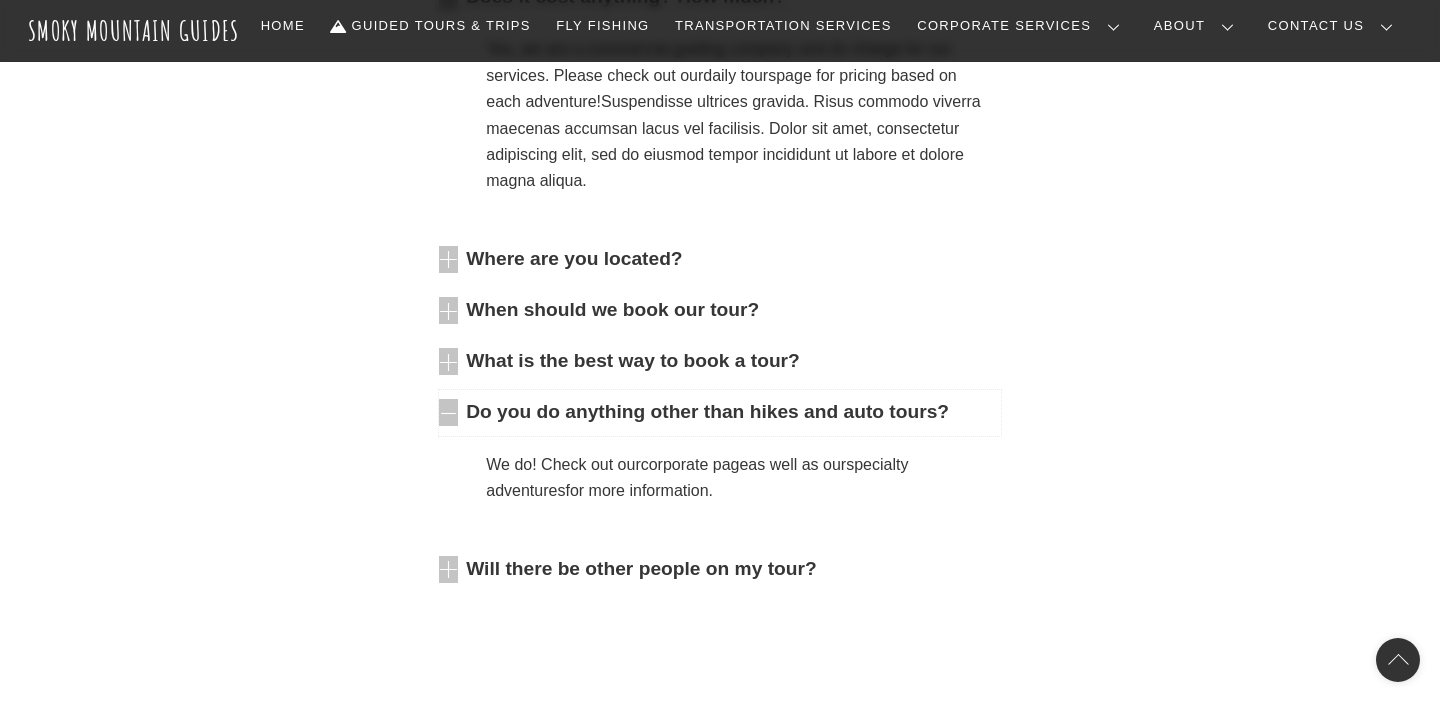 click on "Do you do anything other than hikes and auto tours?" at bounding box center (733, 412) 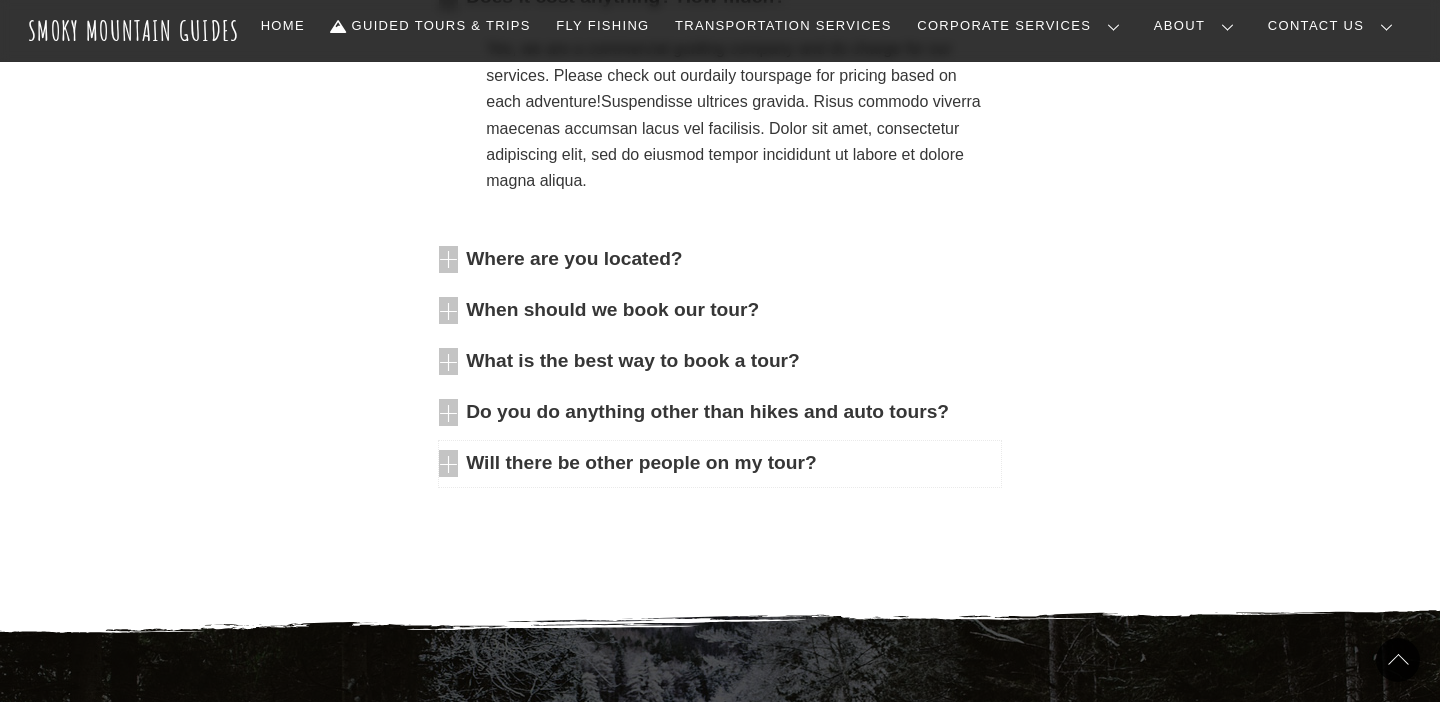 click on "Will there be other people on my tour?" at bounding box center [733, 463] 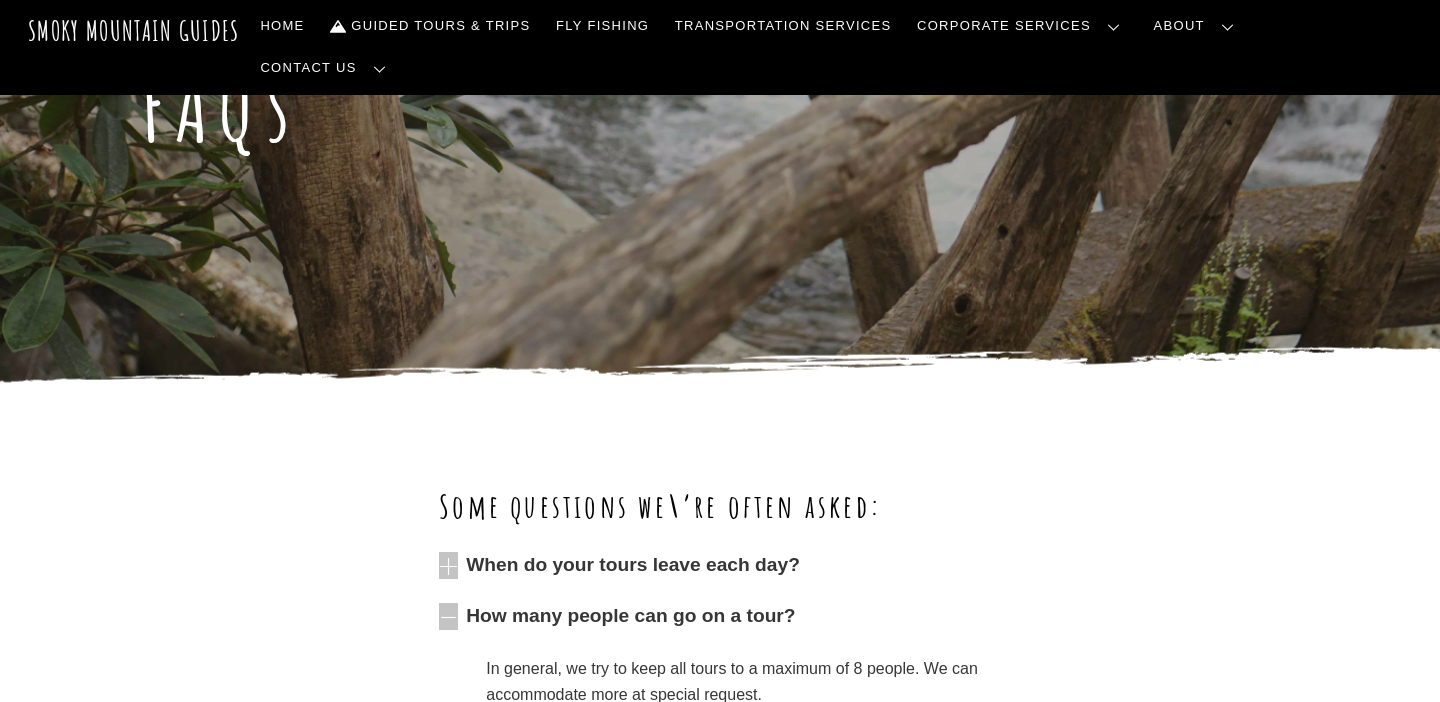 scroll, scrollTop: 0, scrollLeft: 0, axis: both 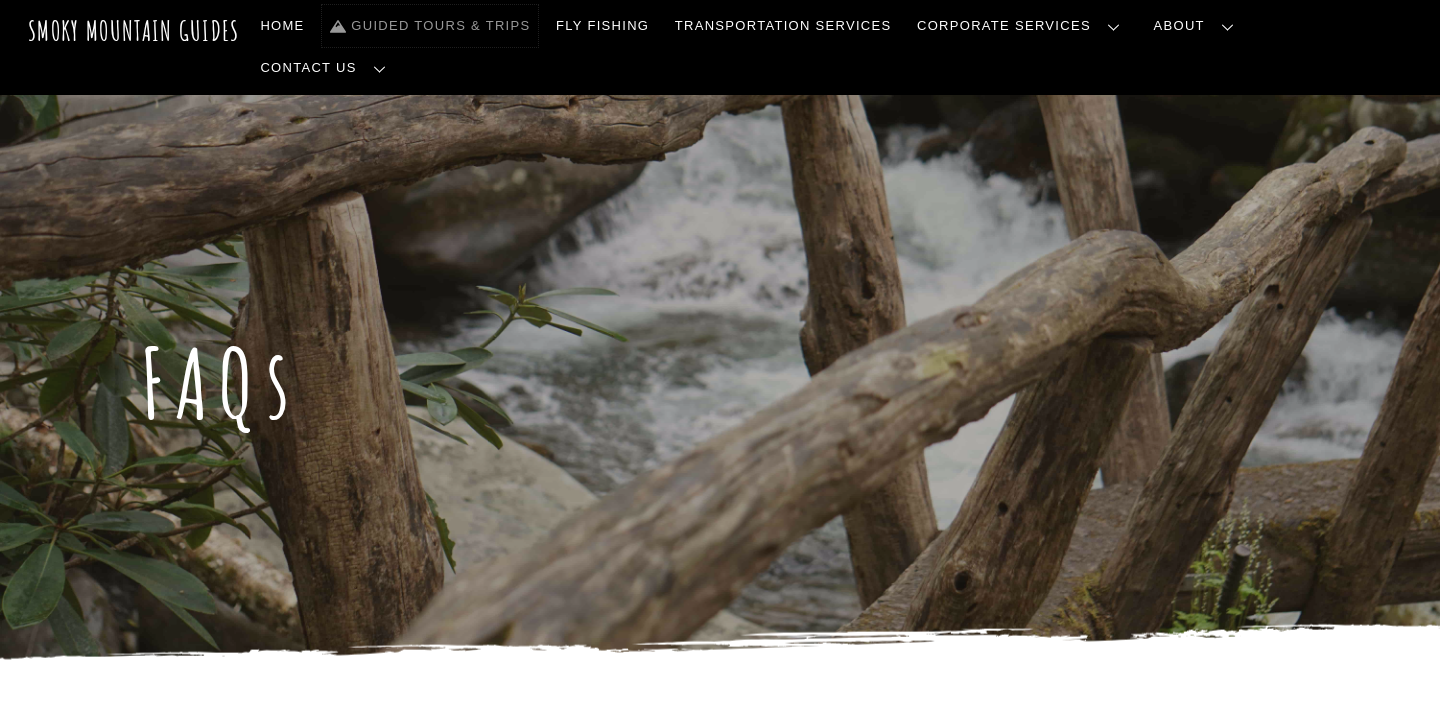 click on "Guided Tours & Trips" at bounding box center [430, 26] 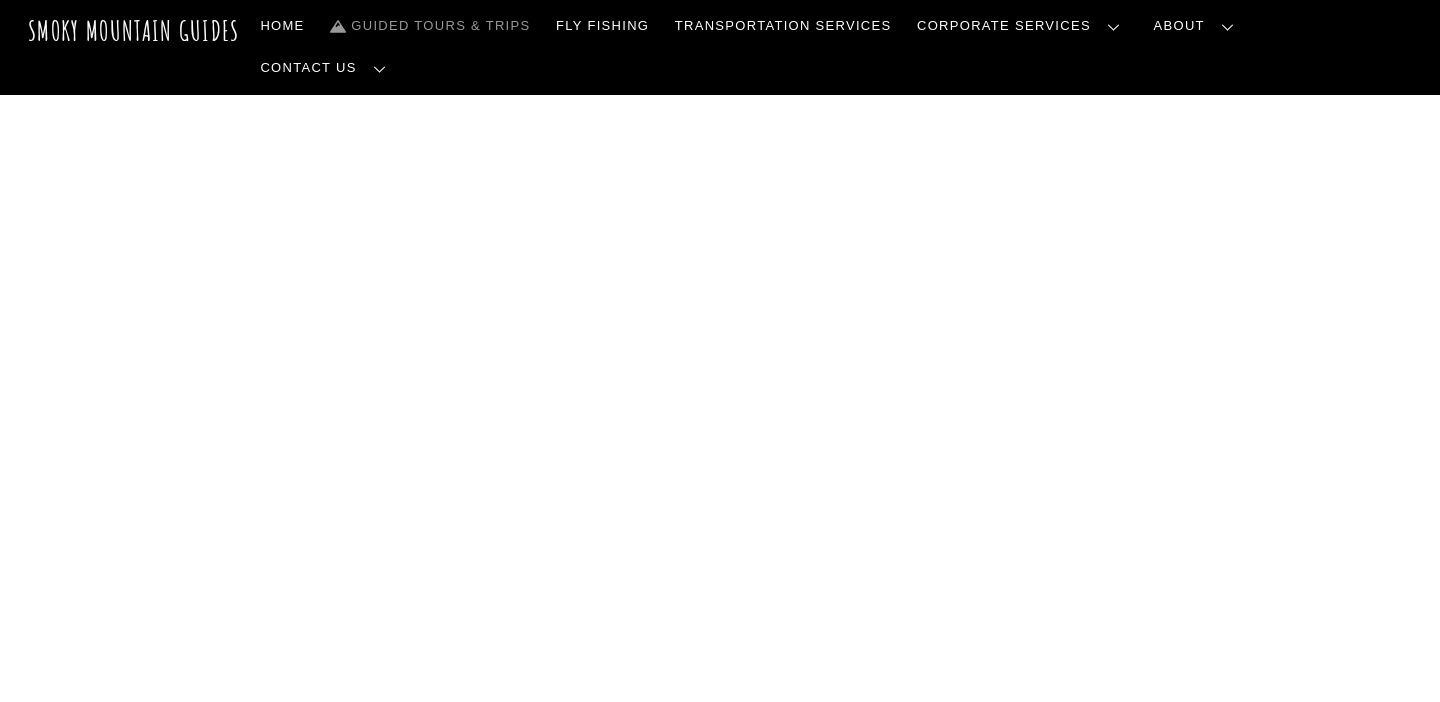 scroll, scrollTop: 0, scrollLeft: 0, axis: both 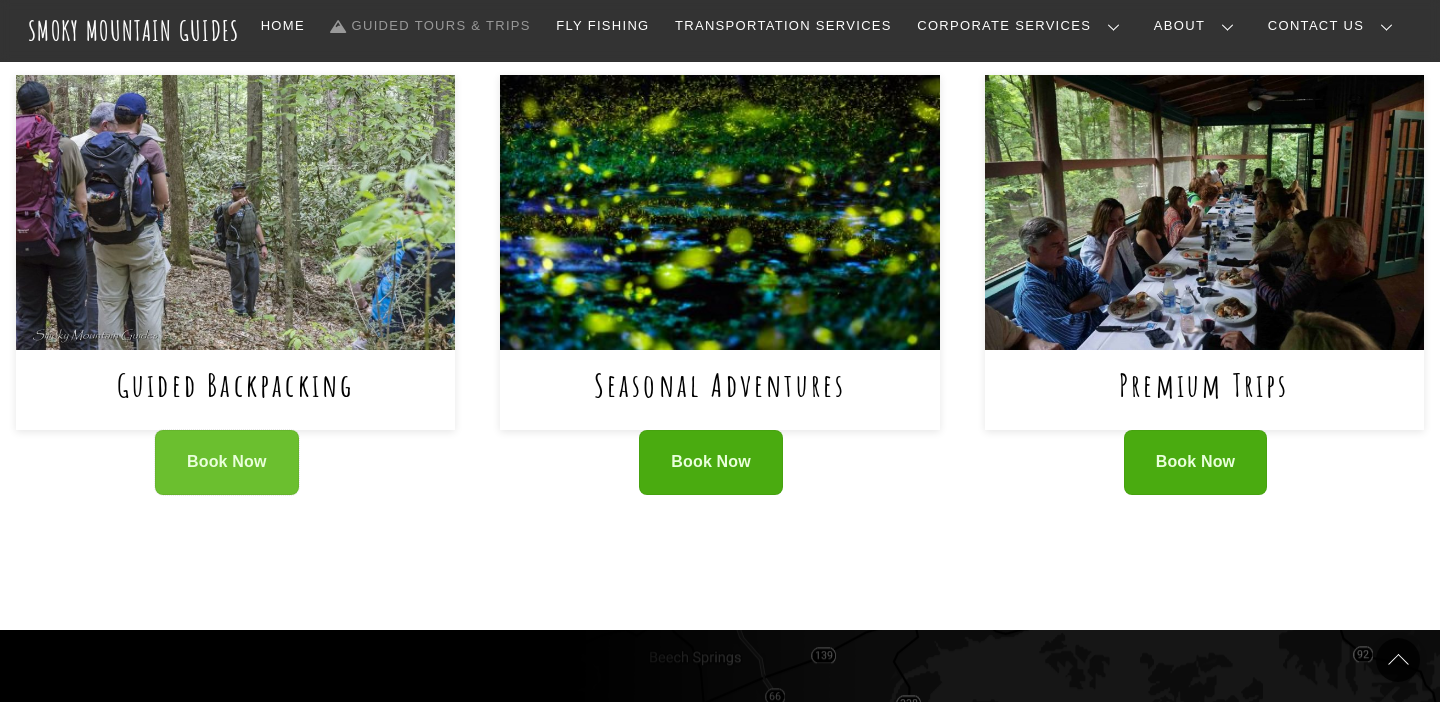 click on "Book Now" at bounding box center [227, 462] 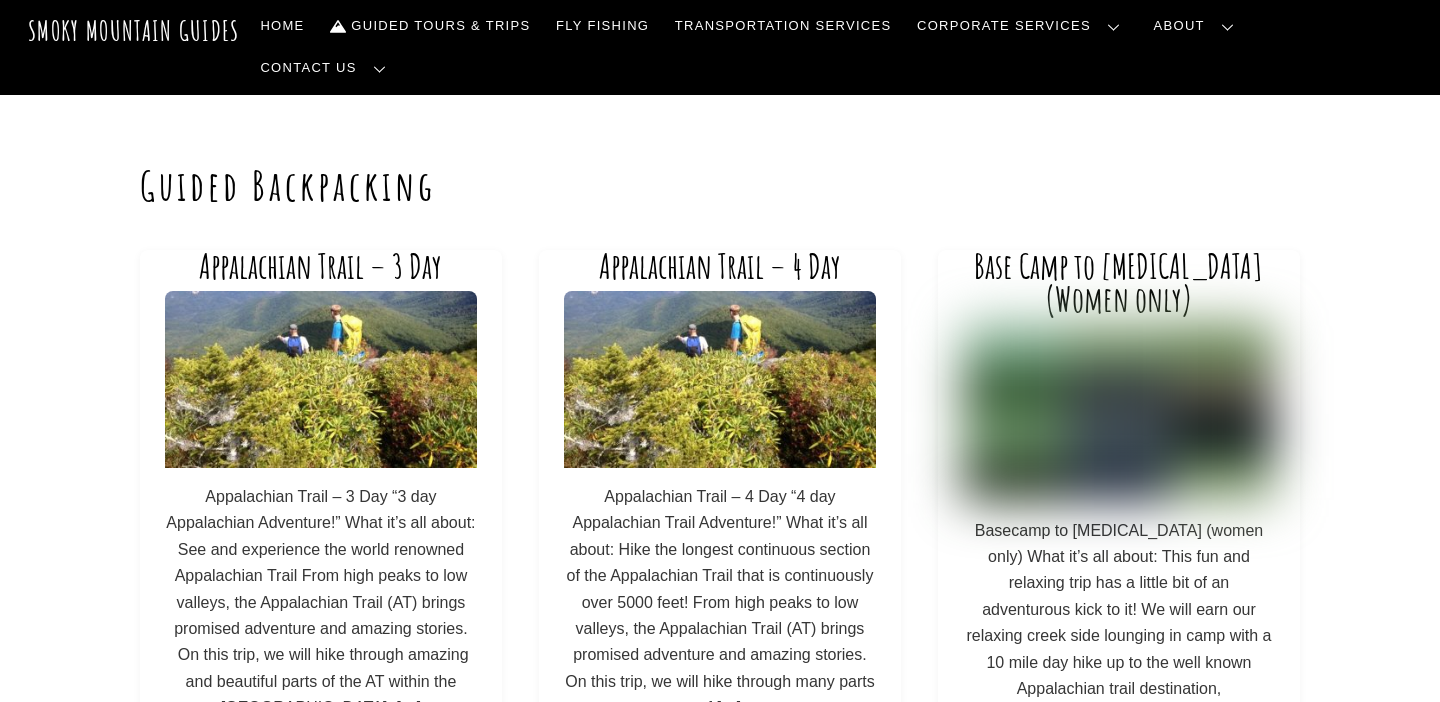 scroll, scrollTop: 0, scrollLeft: 0, axis: both 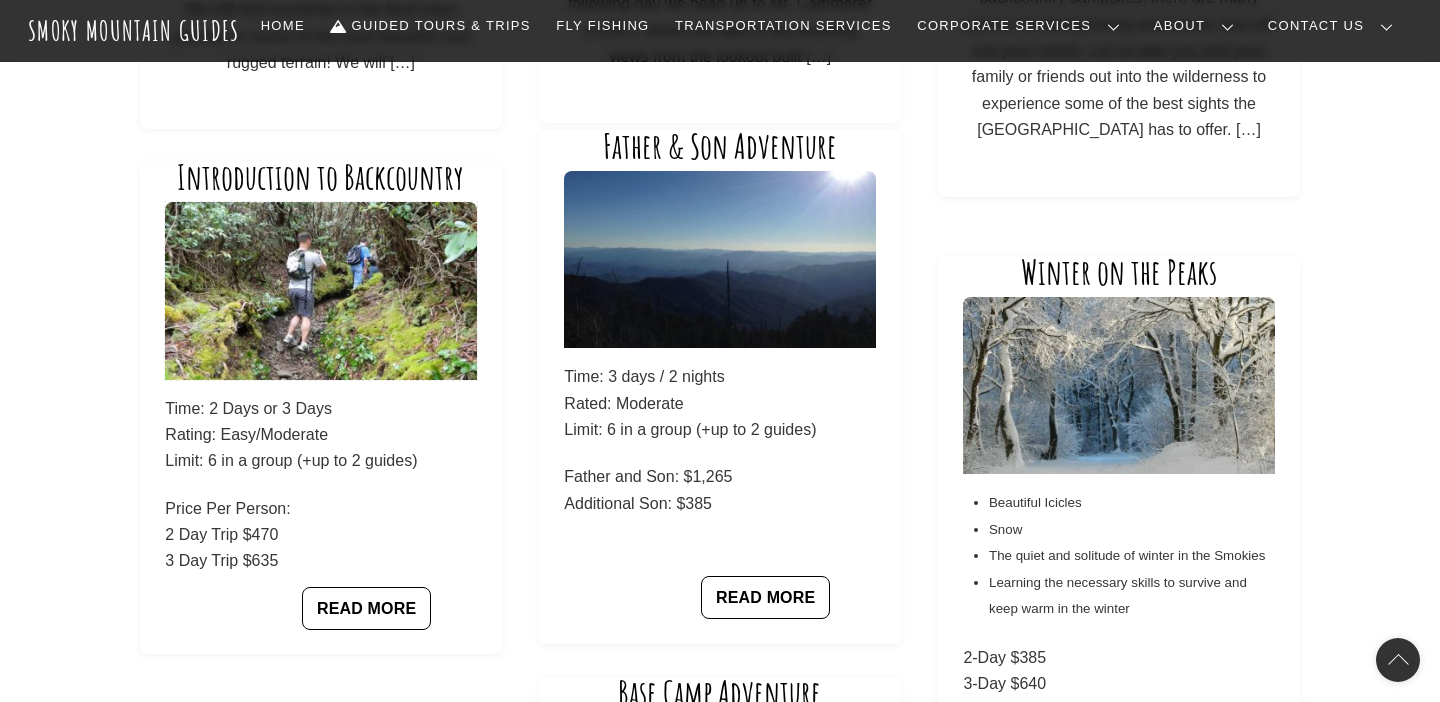 click at bounding box center [320, 290] 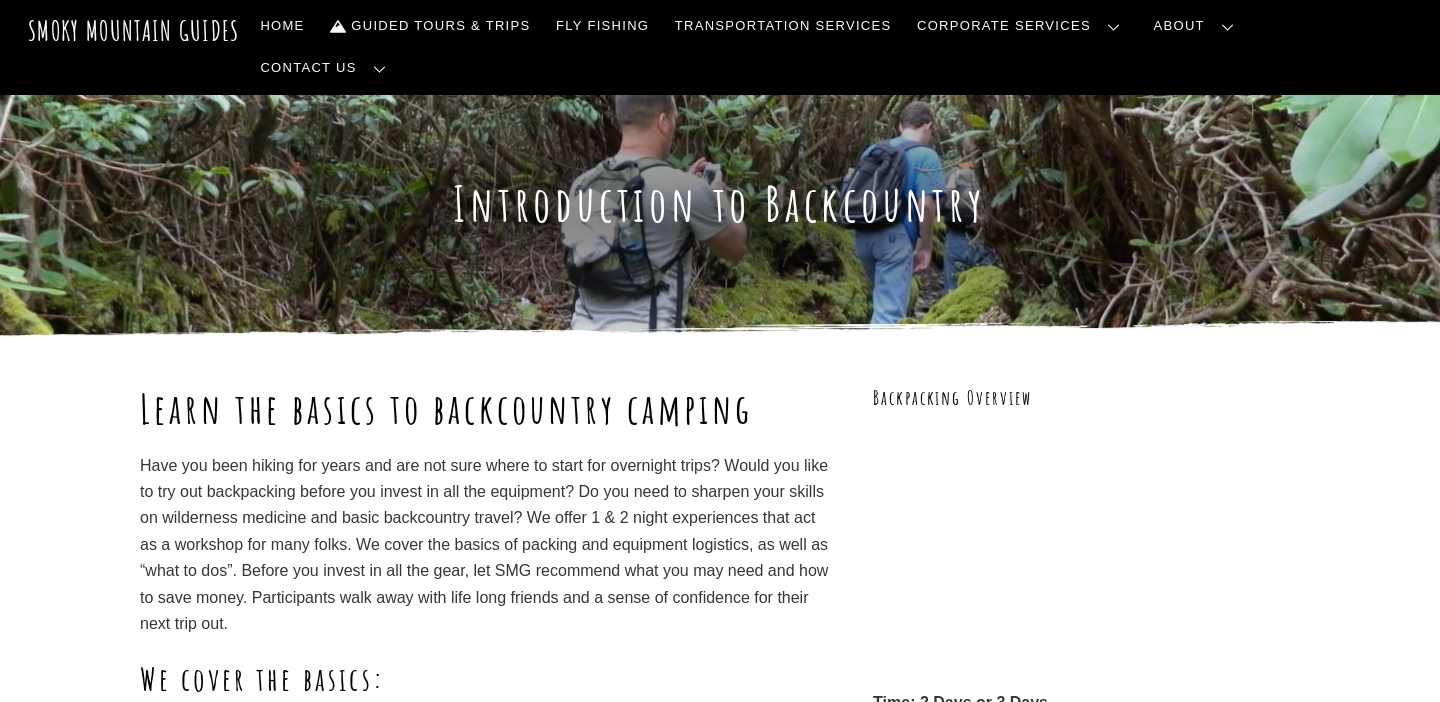 scroll, scrollTop: 0, scrollLeft: 0, axis: both 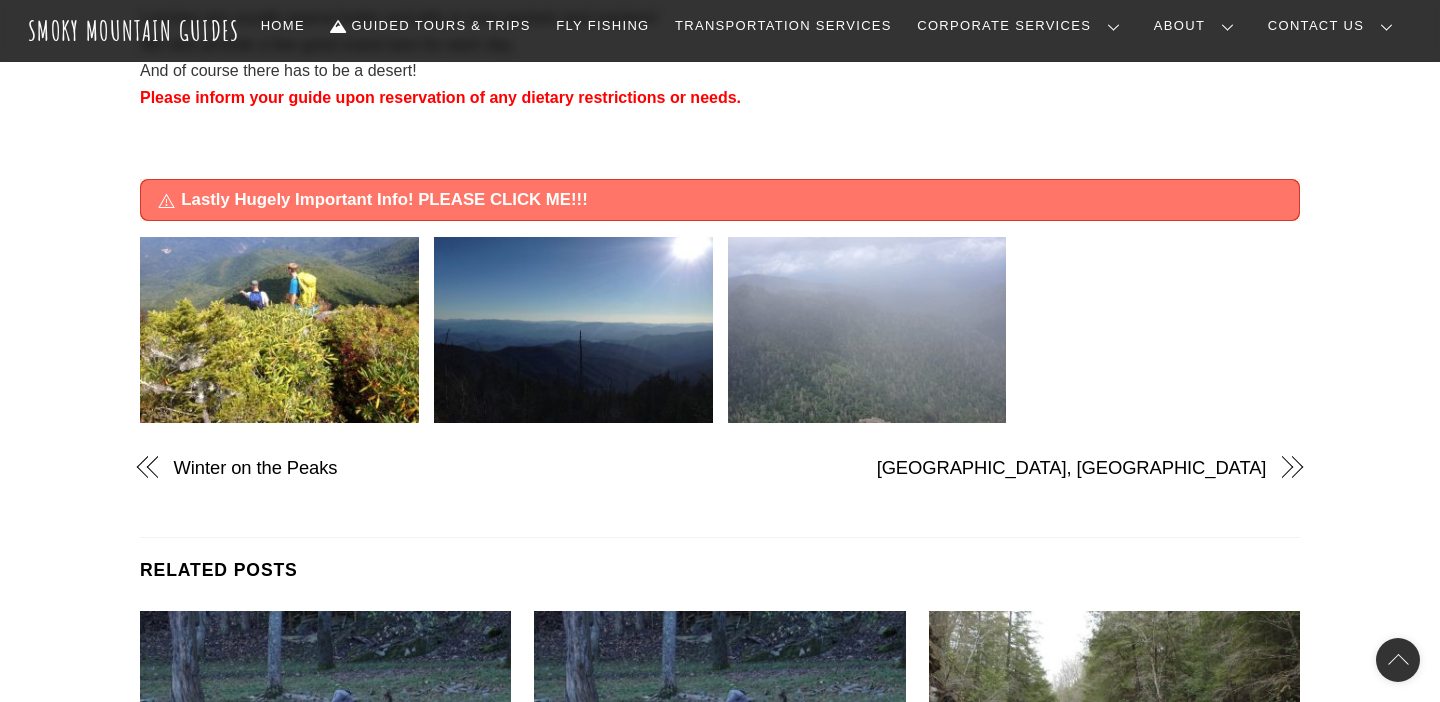 click on "Lastly Hugely Important Info! PLEASE CLICK ME!!!" at bounding box center [731, 200] 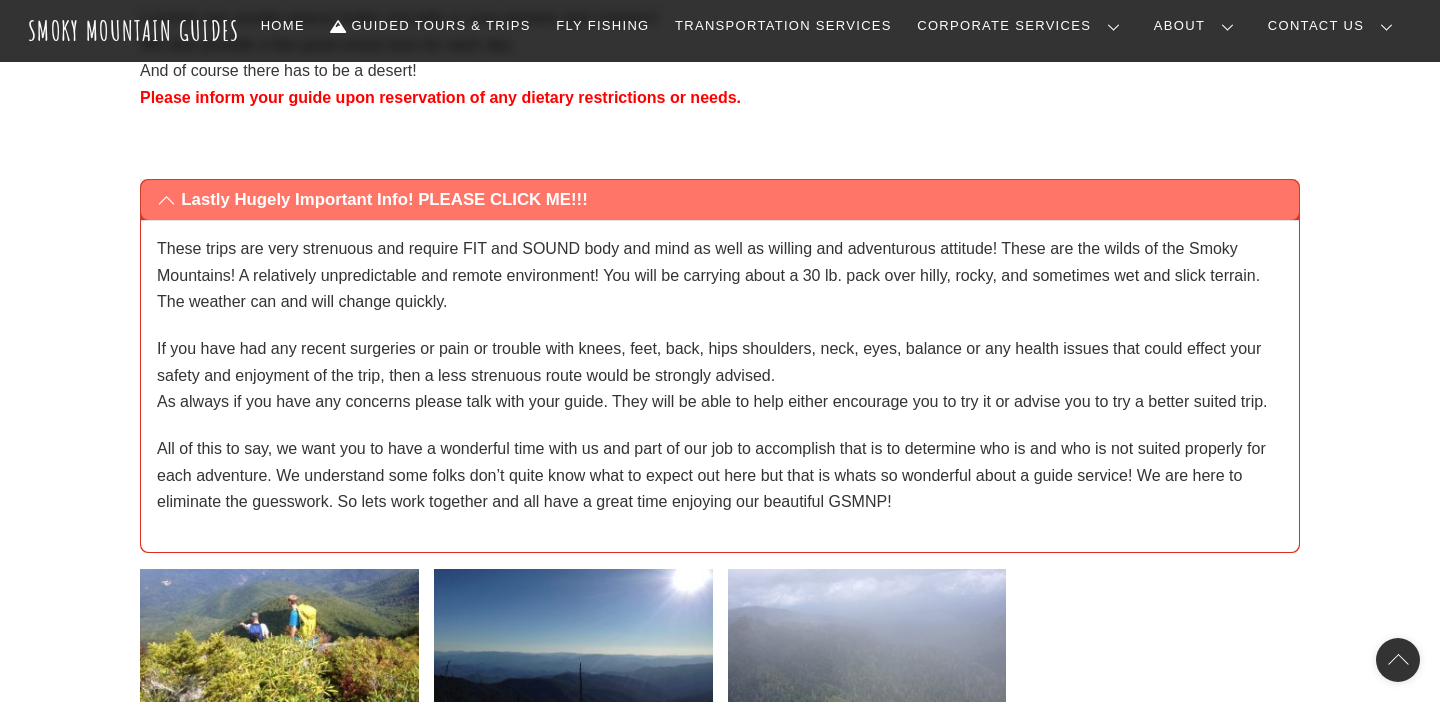 click on "Lastly Hugely Important Info! PLEASE CLICK ME!!!" at bounding box center (731, 200) 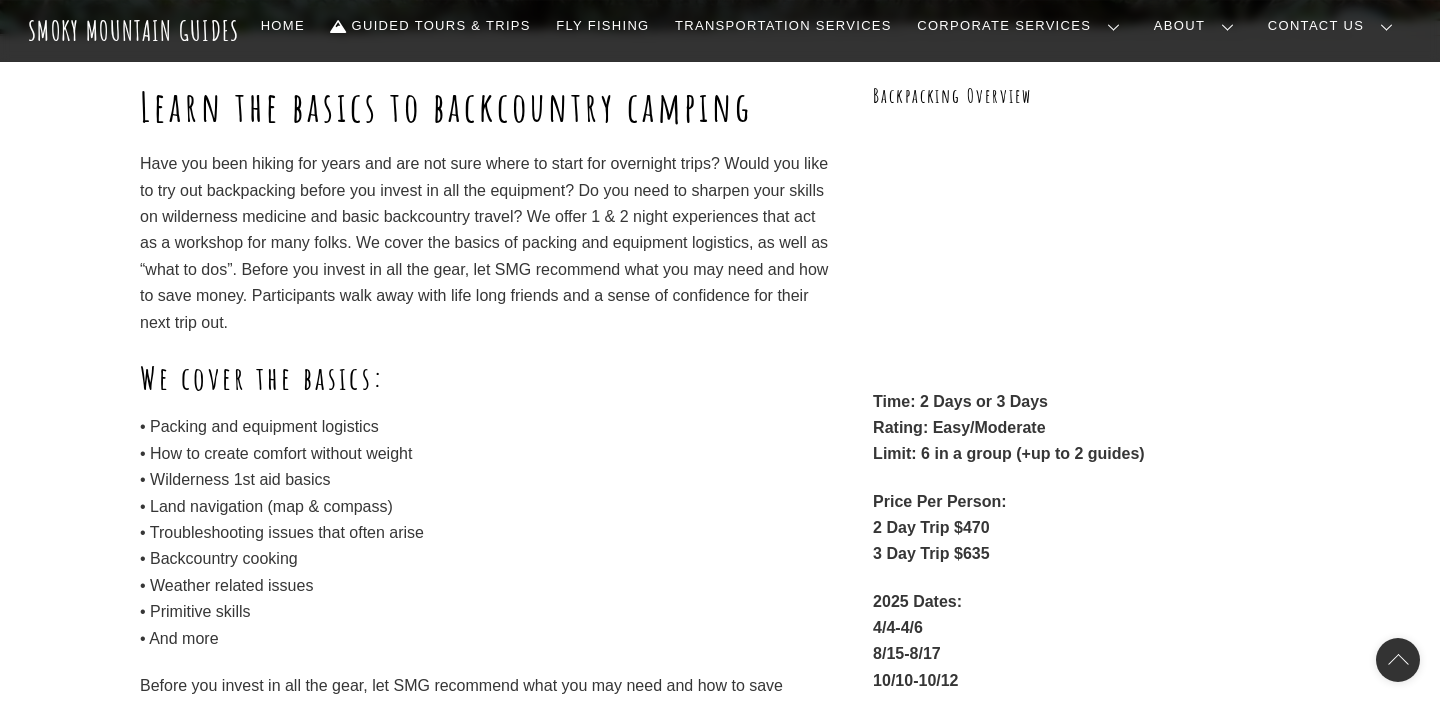 scroll, scrollTop: 208, scrollLeft: 0, axis: vertical 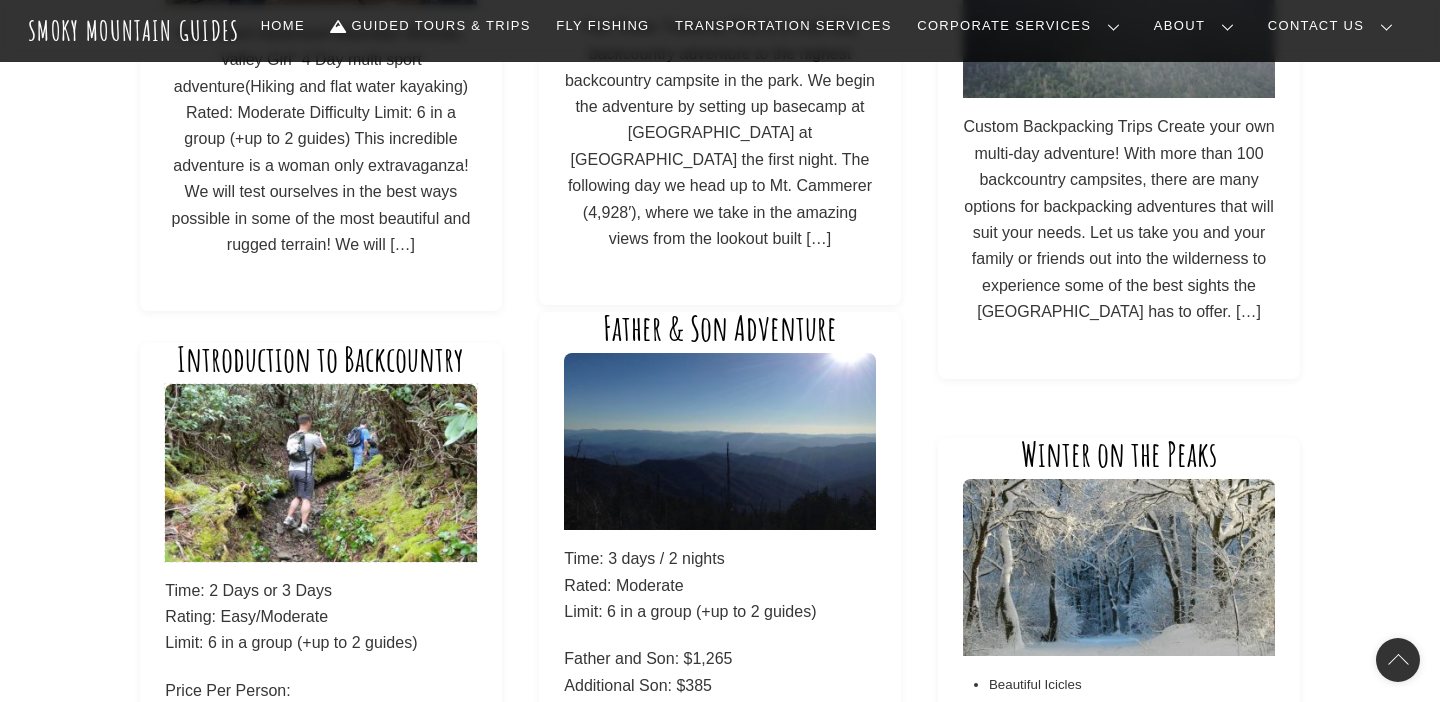 click at bounding box center [320, 472] 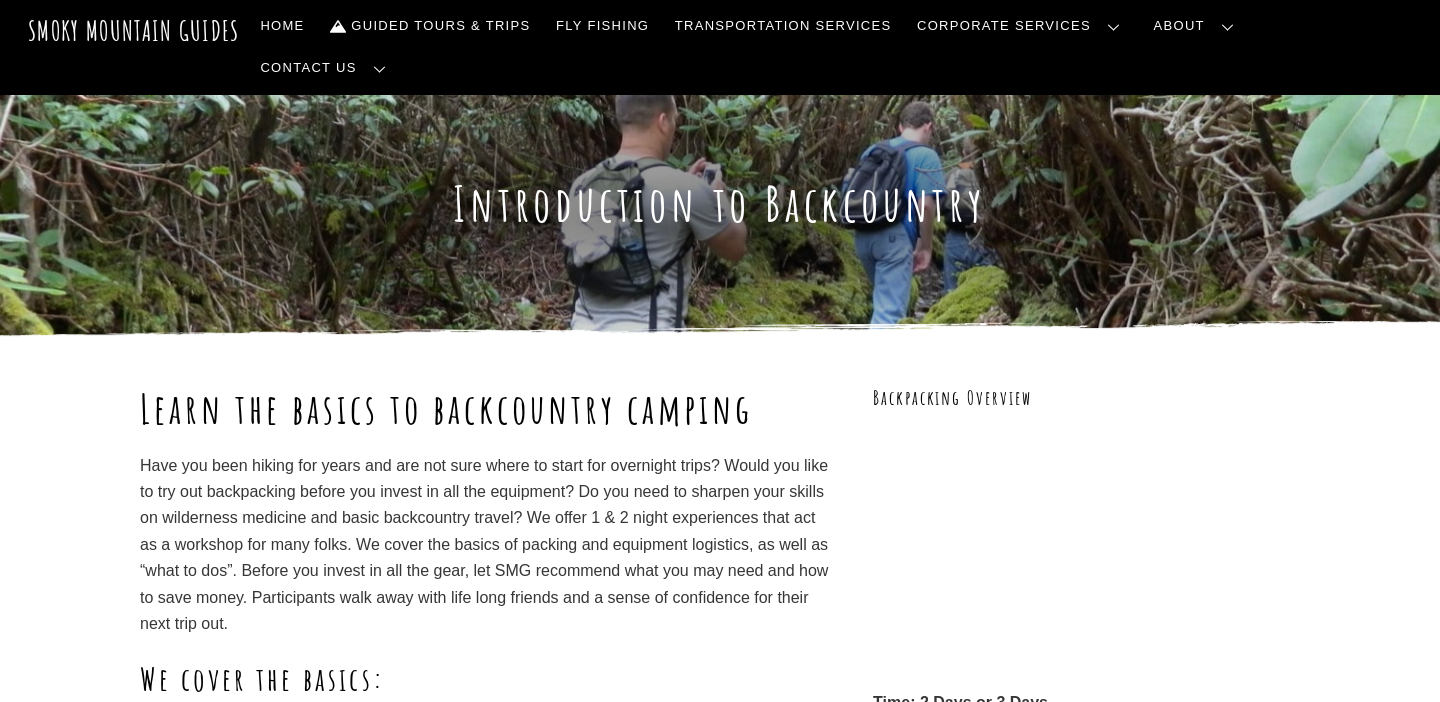 scroll, scrollTop: 0, scrollLeft: 0, axis: both 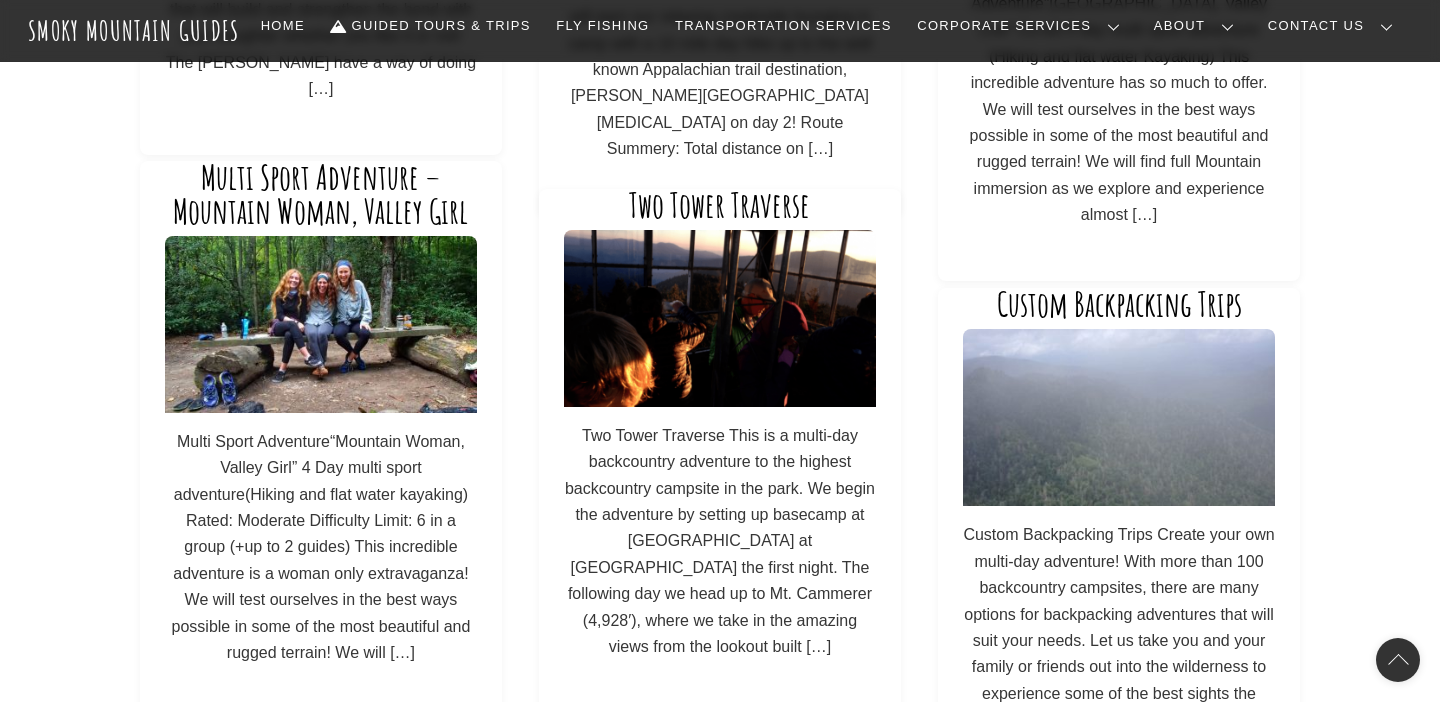 click on "Two Tower Traverse This is a multi-day backcountry adventure to the highest backcountry campsite in the park. We begin the adventure by setting up basecamp at [GEOGRAPHIC_DATA] at [GEOGRAPHIC_DATA] the first night. The following day we head up to Mt. Cammerer (4,928′), where we take in the amazing views from the lookout built […]" at bounding box center [719, 542] 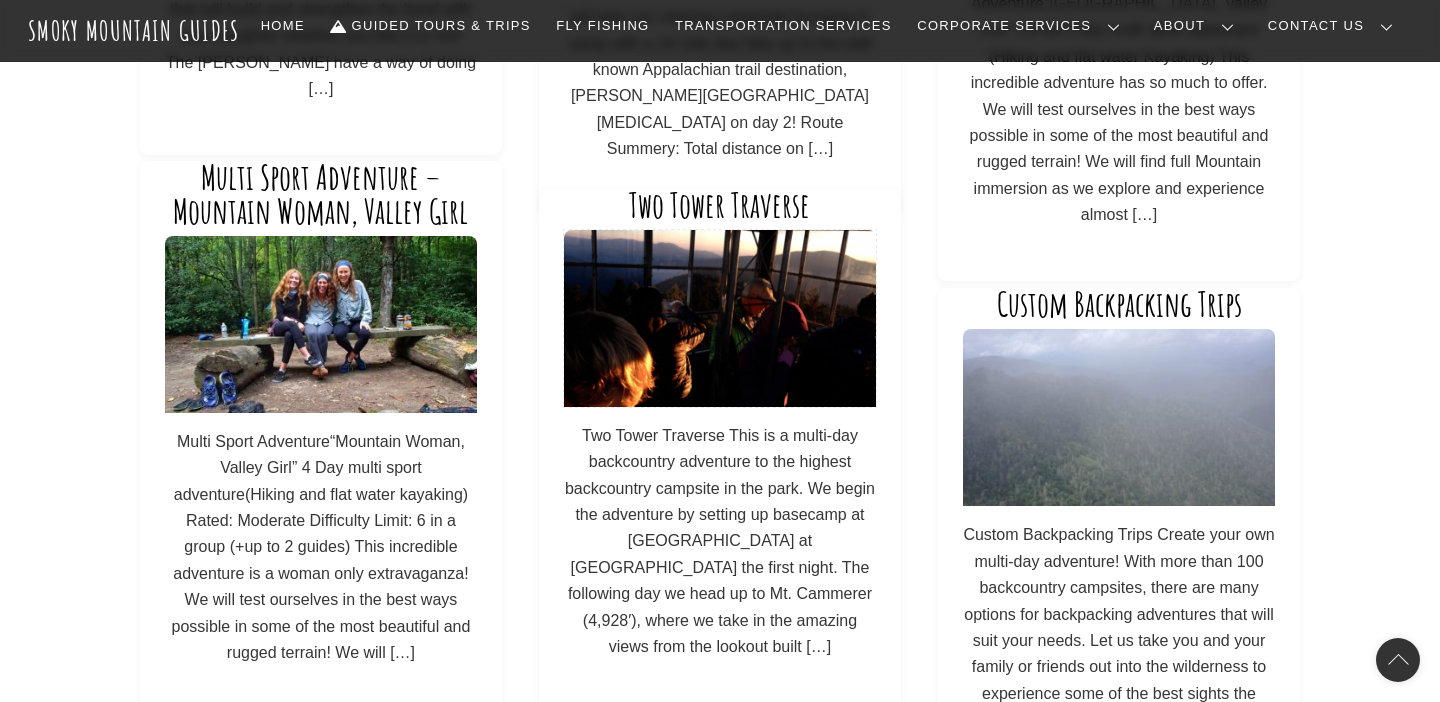 click at bounding box center (719, 318) 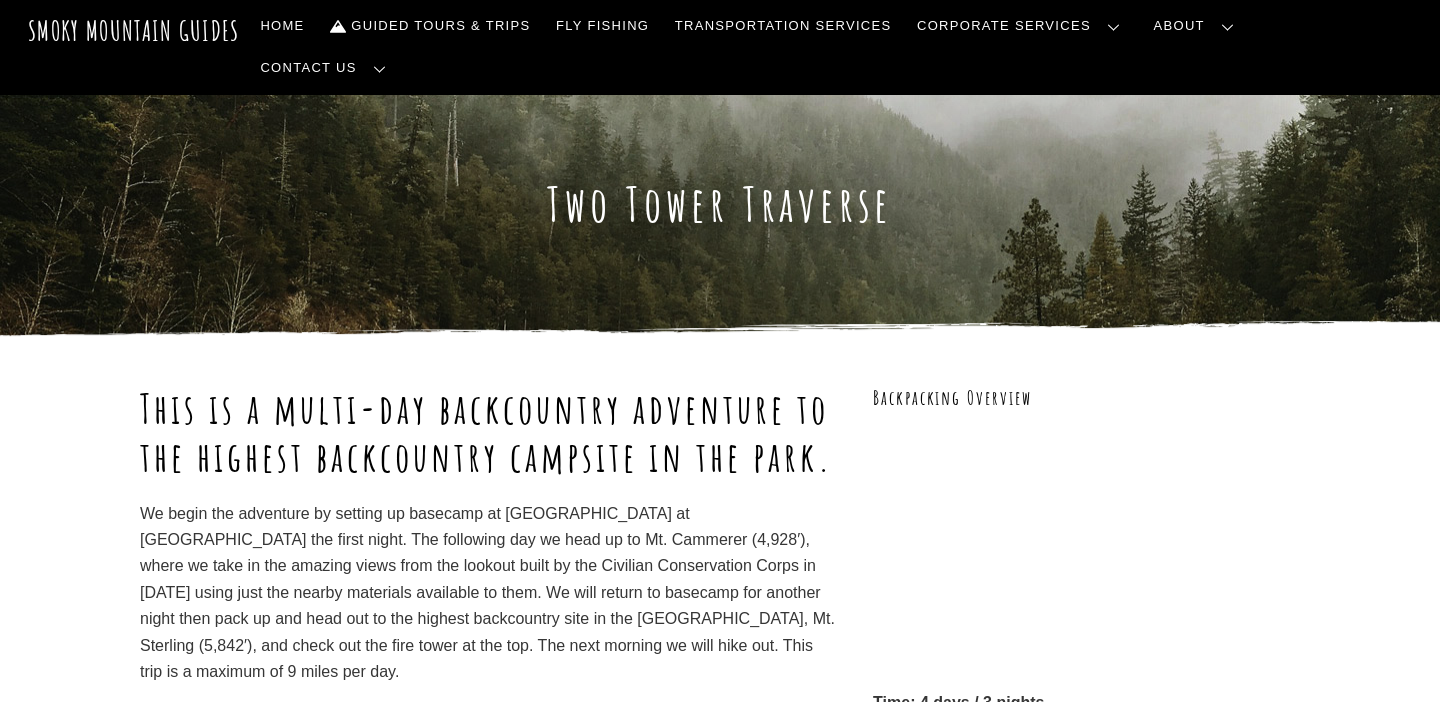 scroll, scrollTop: 0, scrollLeft: 0, axis: both 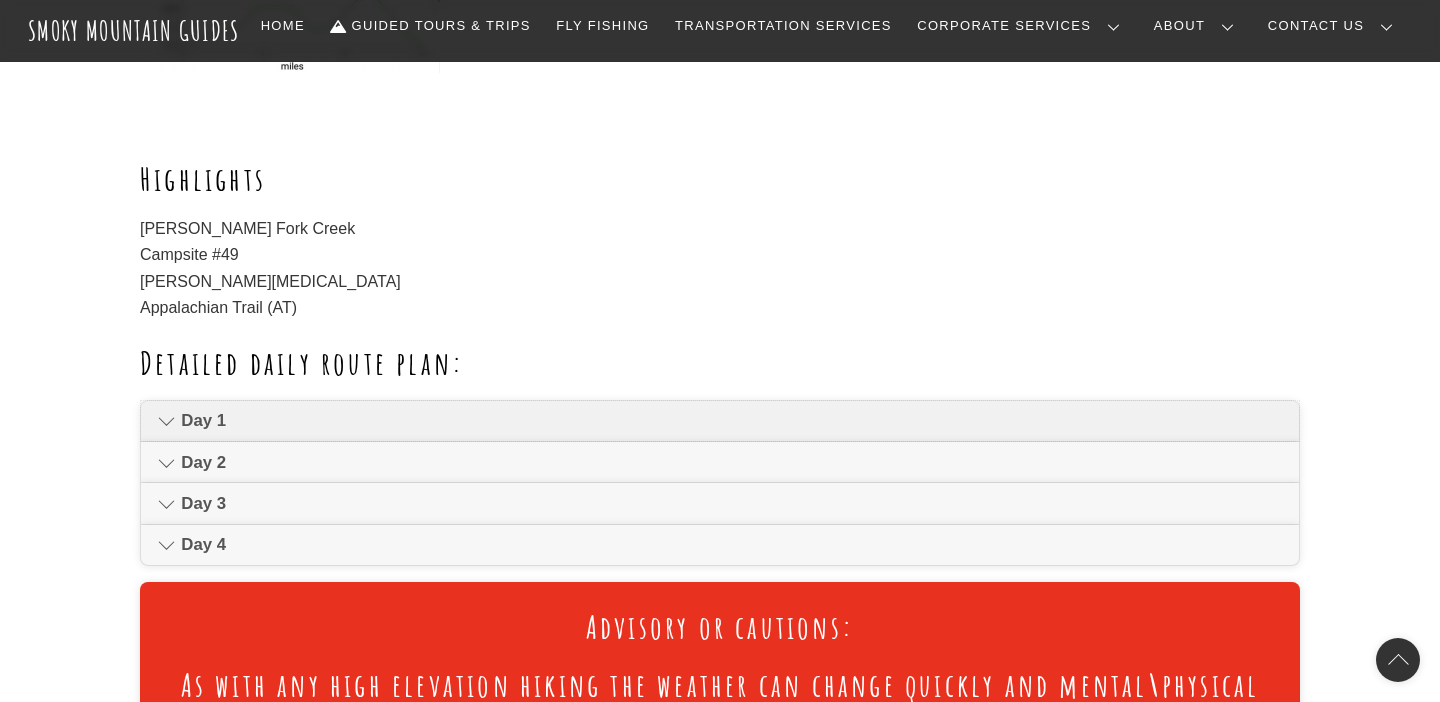 click on "Day 1" at bounding box center (731, 421) 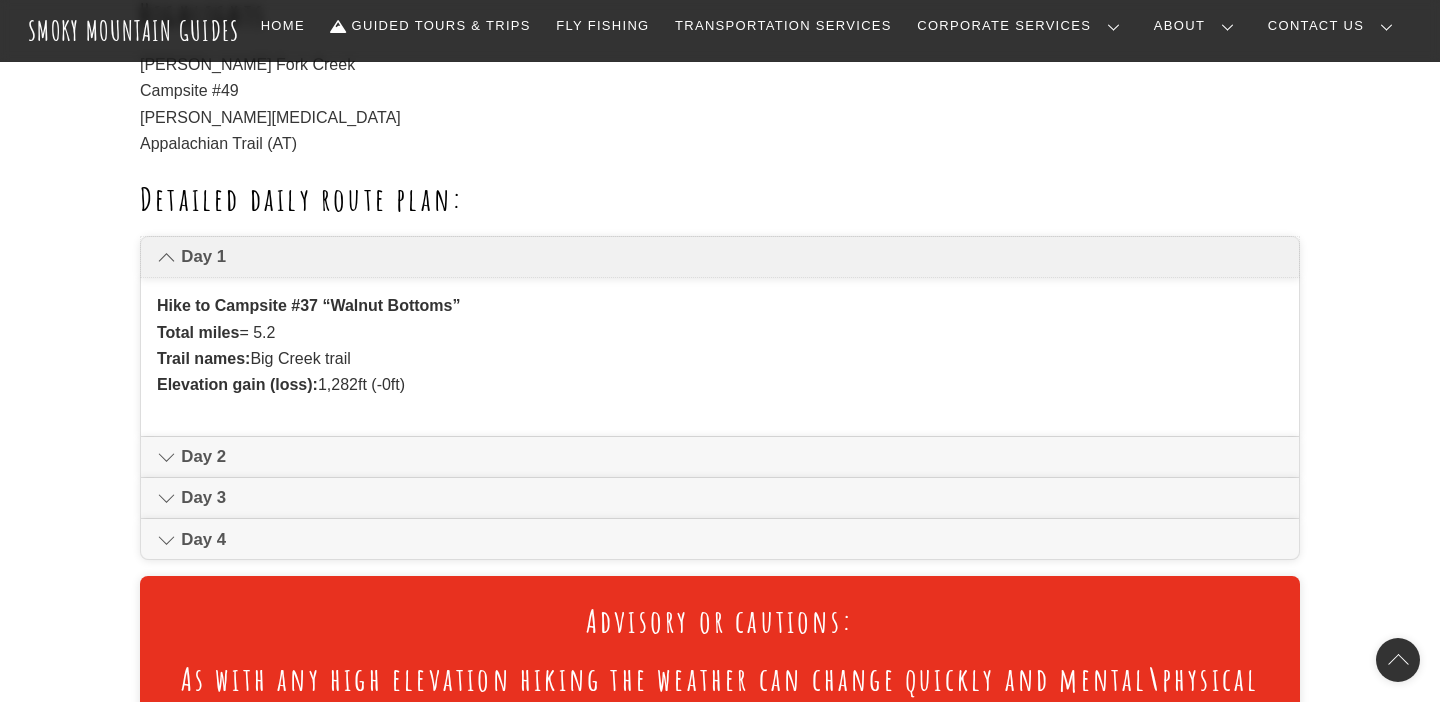 scroll, scrollTop: 1249, scrollLeft: 0, axis: vertical 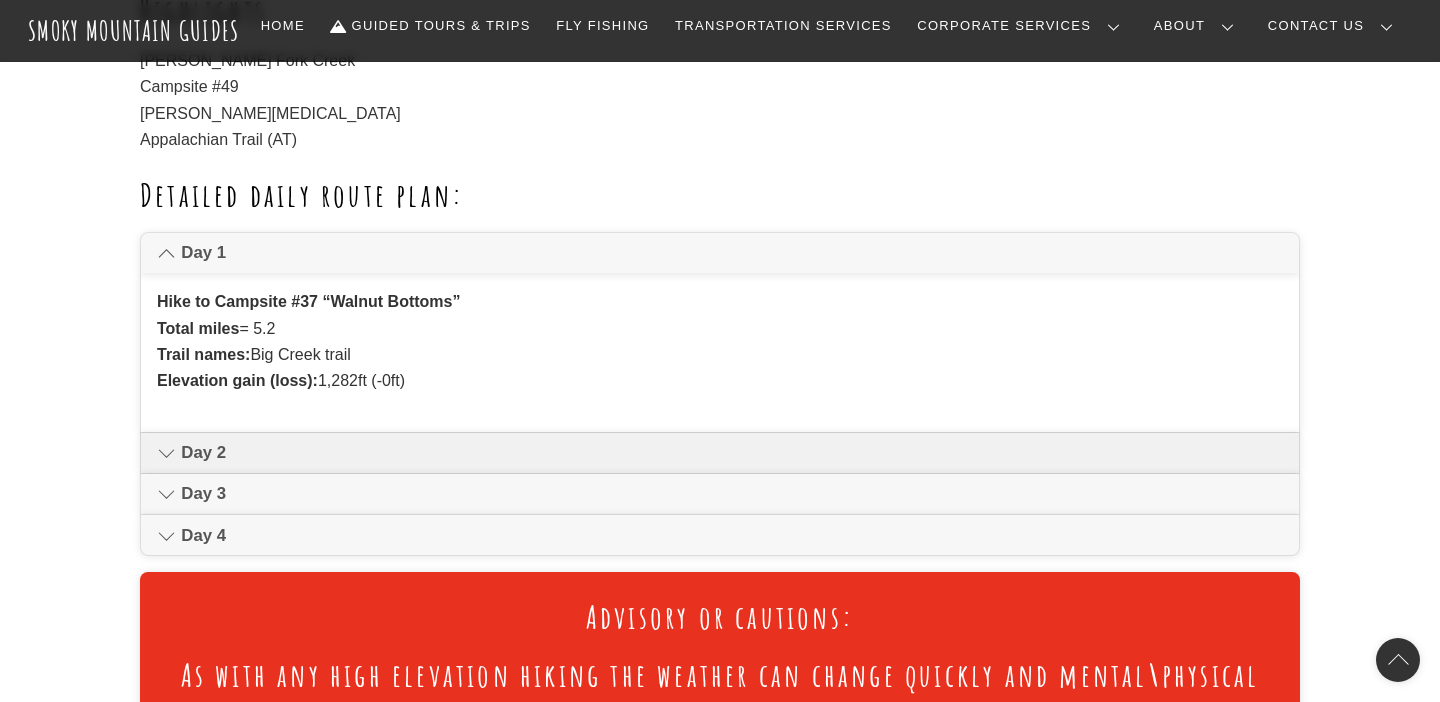 click on "Day 2" at bounding box center [720, 453] 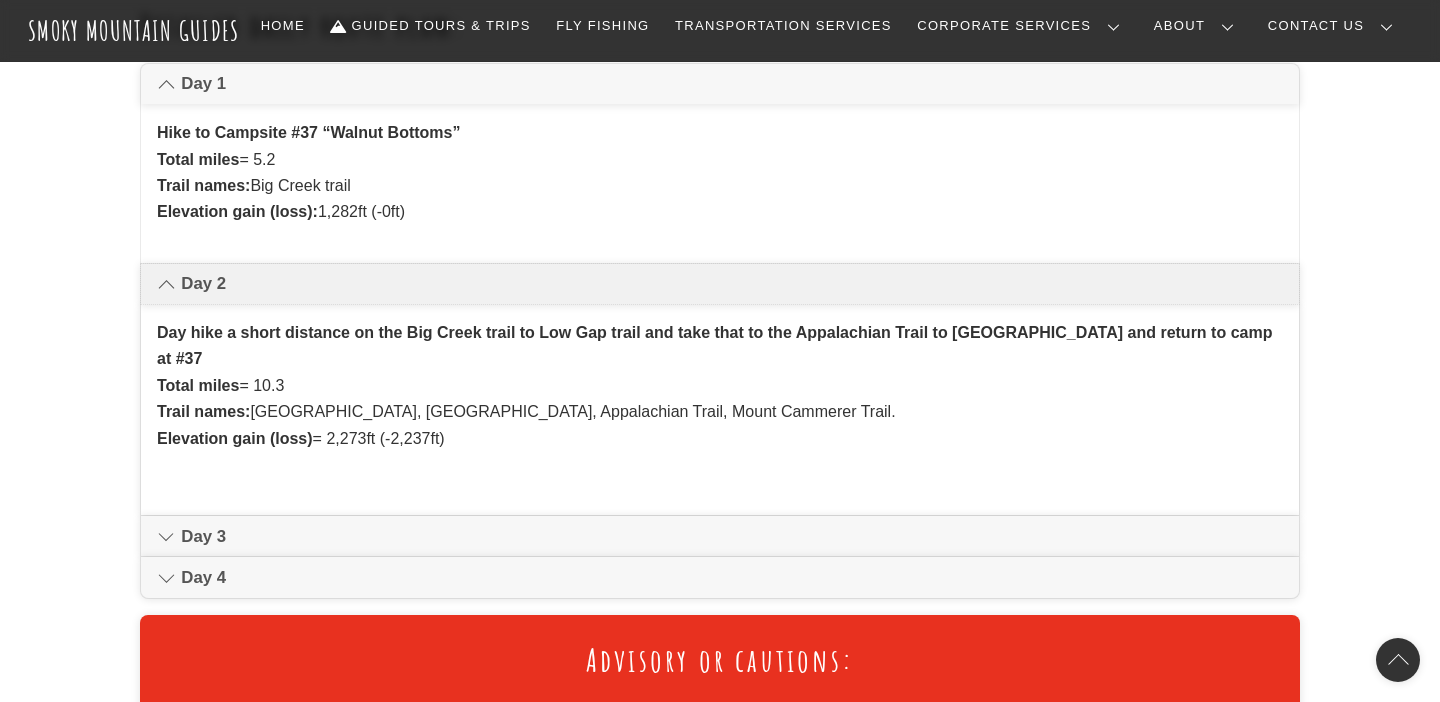 scroll, scrollTop: 1433, scrollLeft: 0, axis: vertical 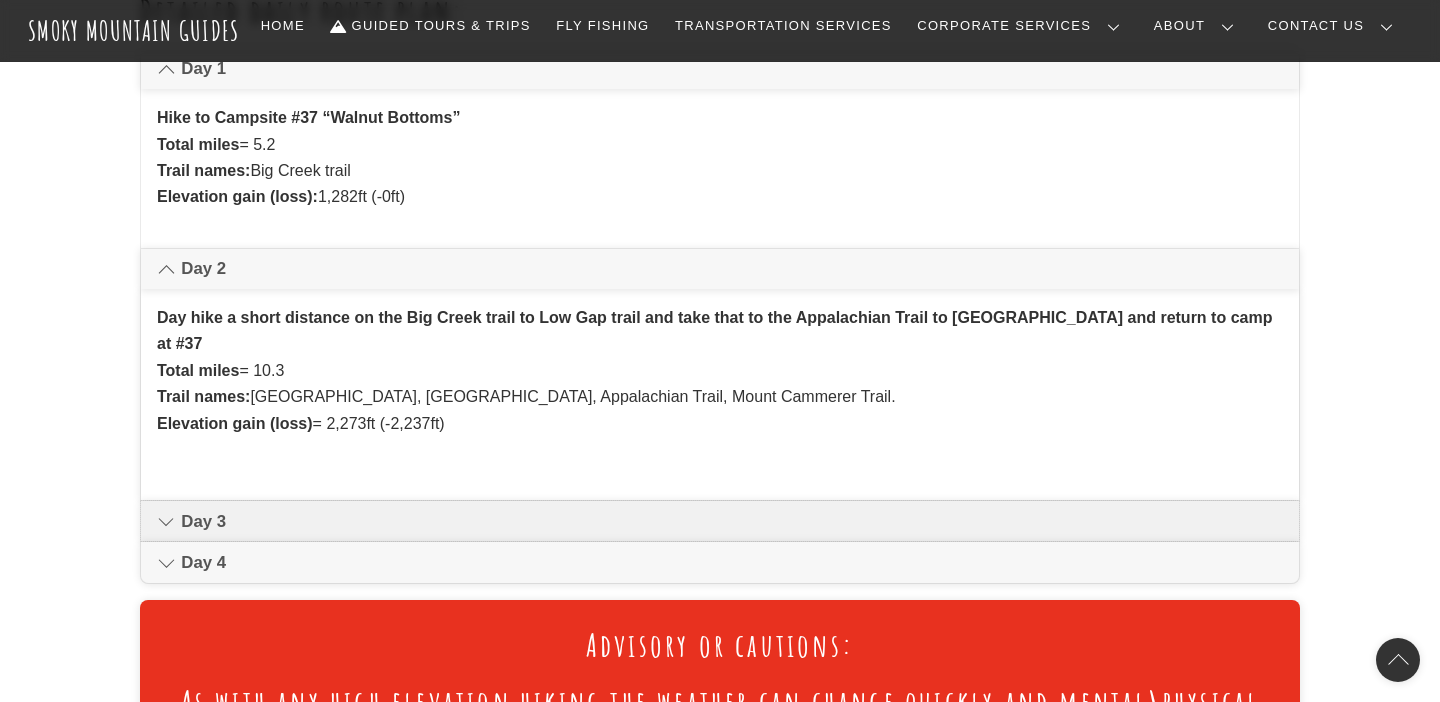 click on "Day 3" at bounding box center [731, 522] 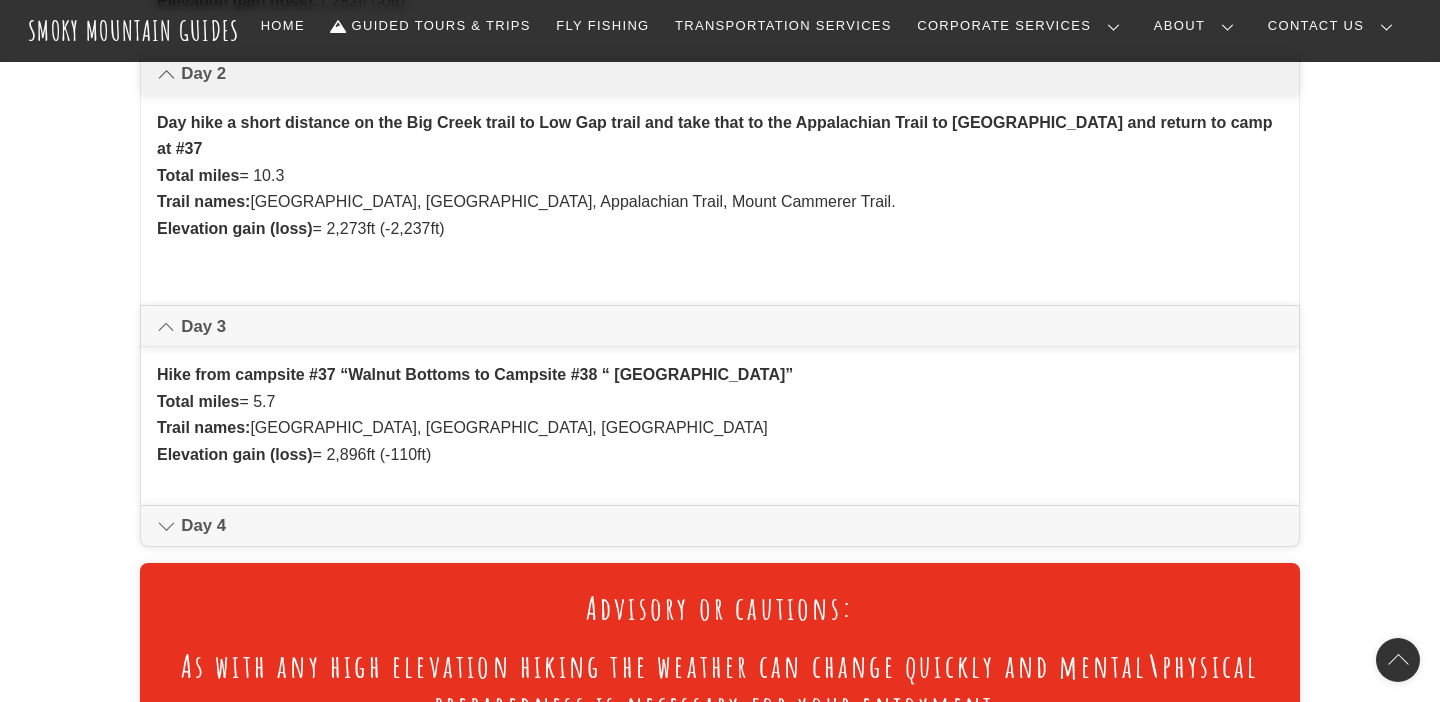 scroll, scrollTop: 1629, scrollLeft: 0, axis: vertical 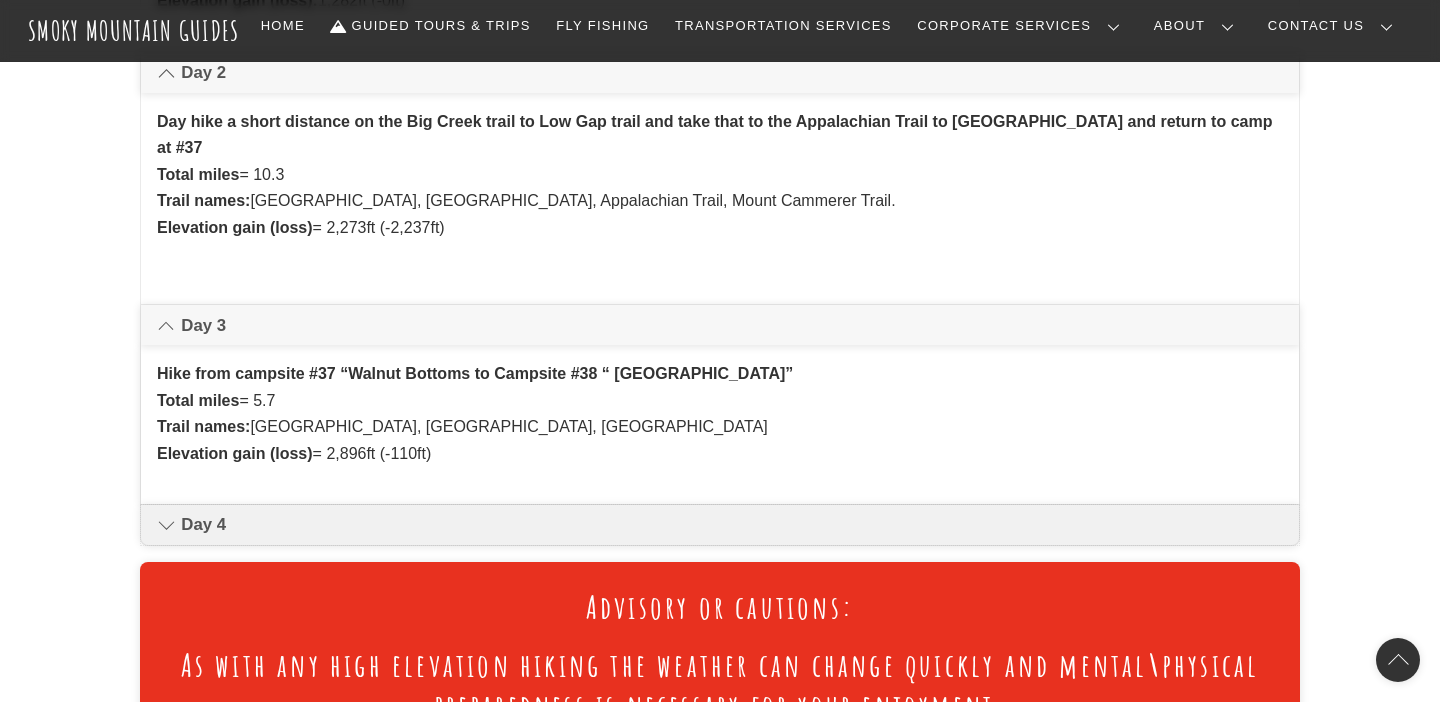 click on "Day 4" at bounding box center (731, 525) 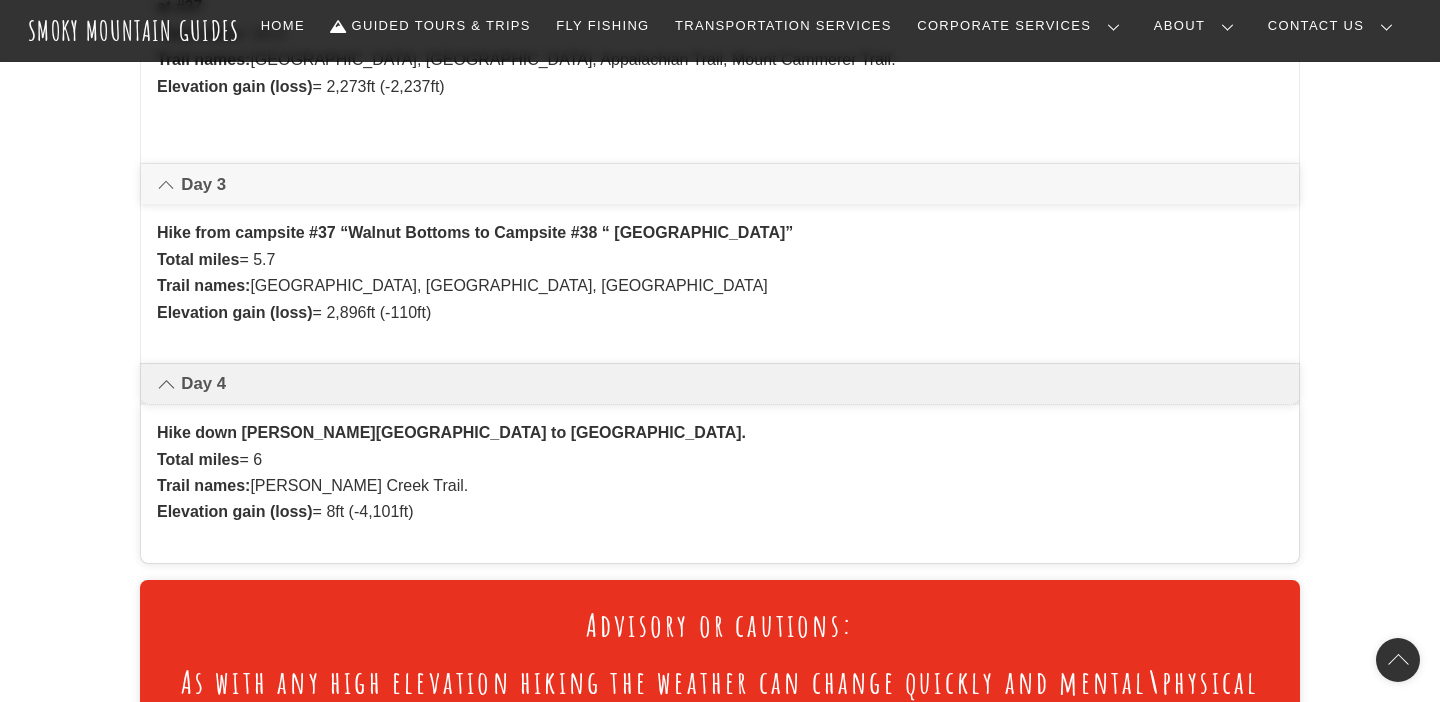 scroll, scrollTop: 1850, scrollLeft: 0, axis: vertical 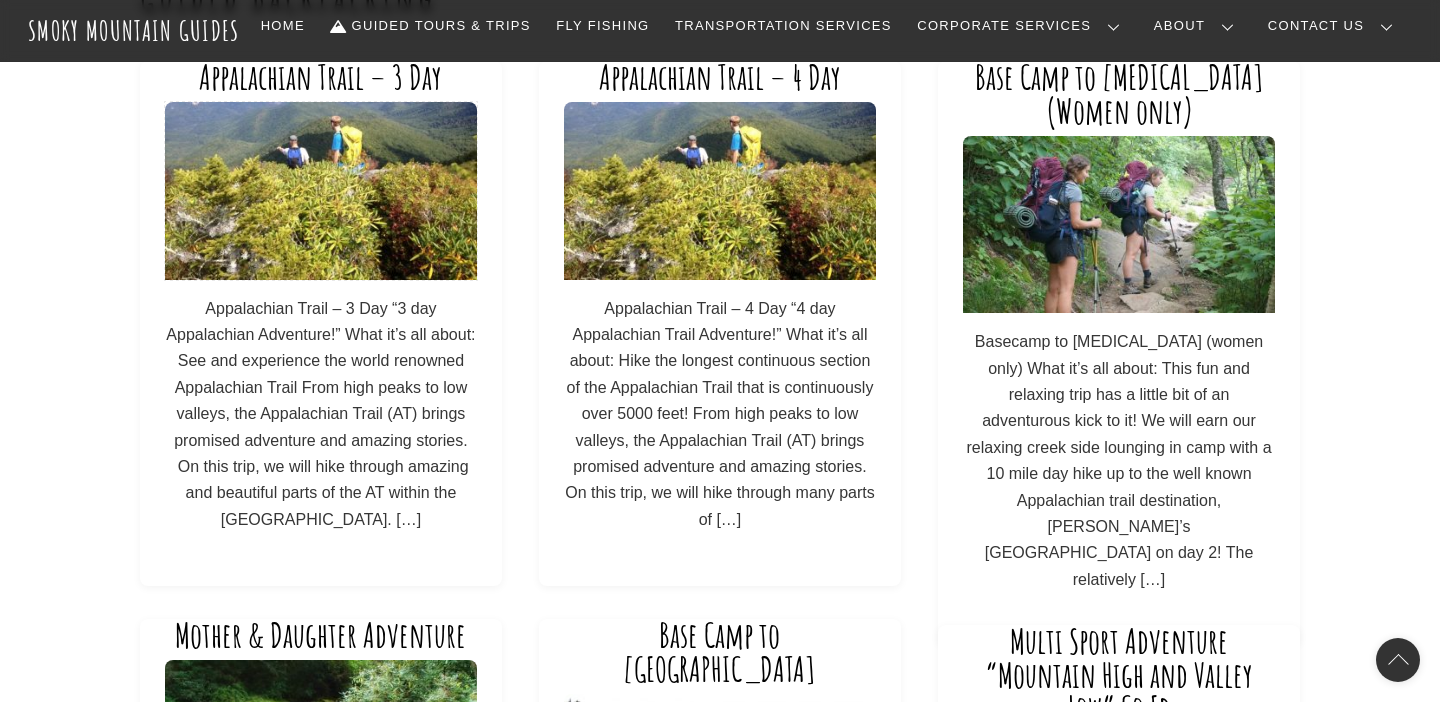 click at bounding box center [320, 190] 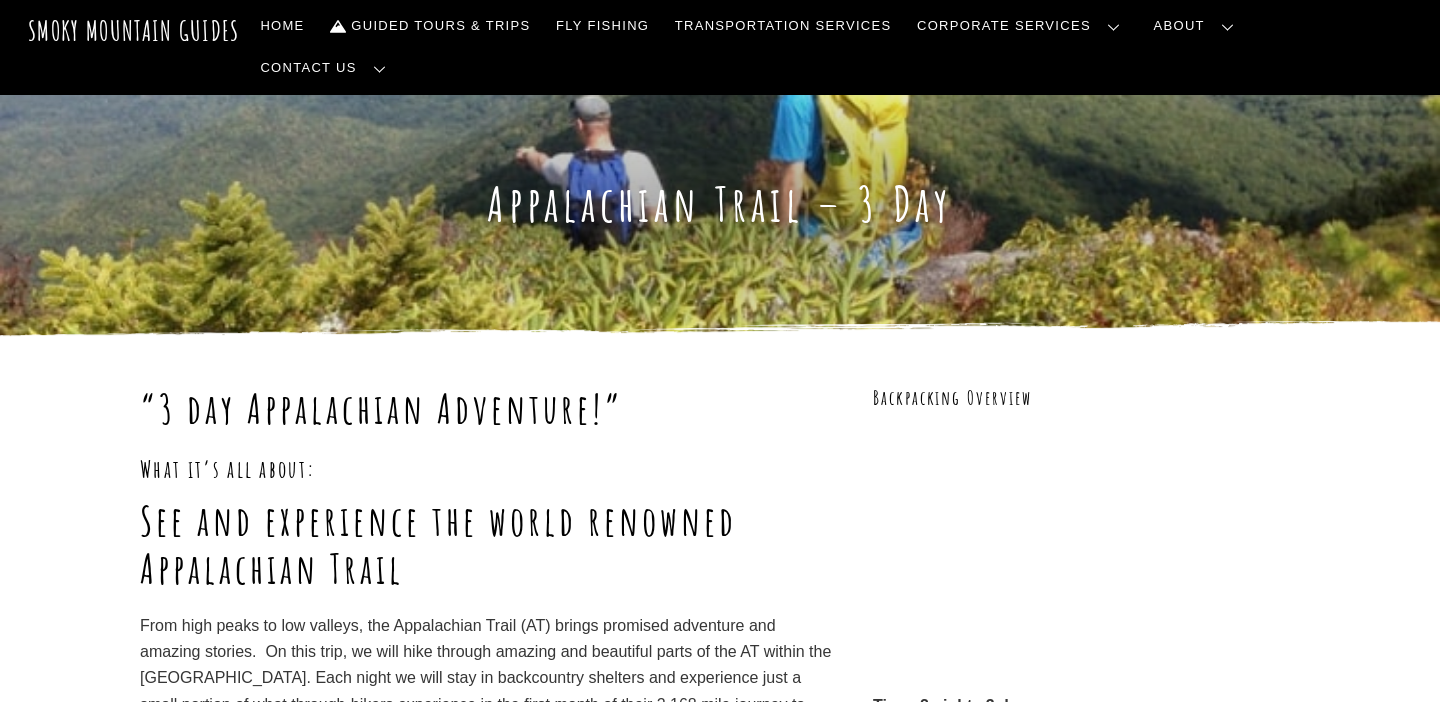scroll, scrollTop: 19, scrollLeft: 0, axis: vertical 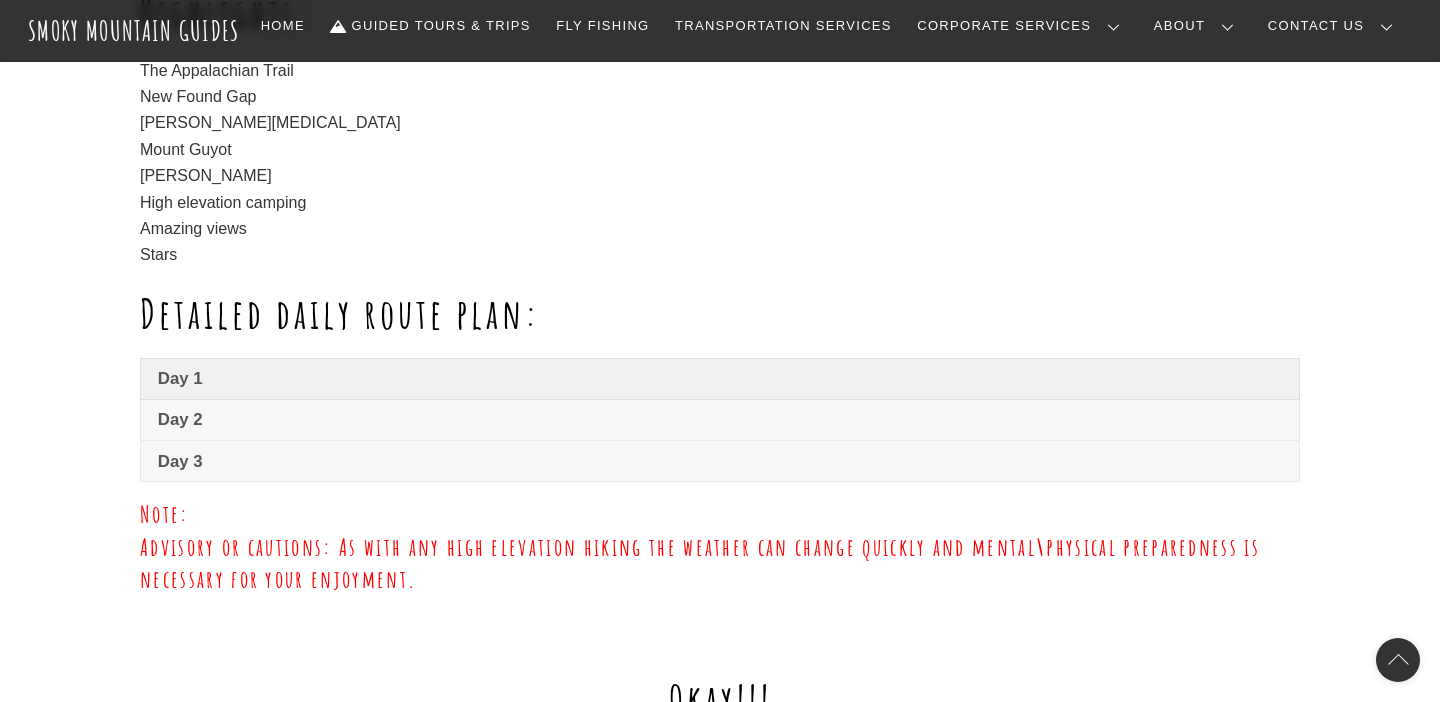 click on "Day 1" at bounding box center (720, 379) 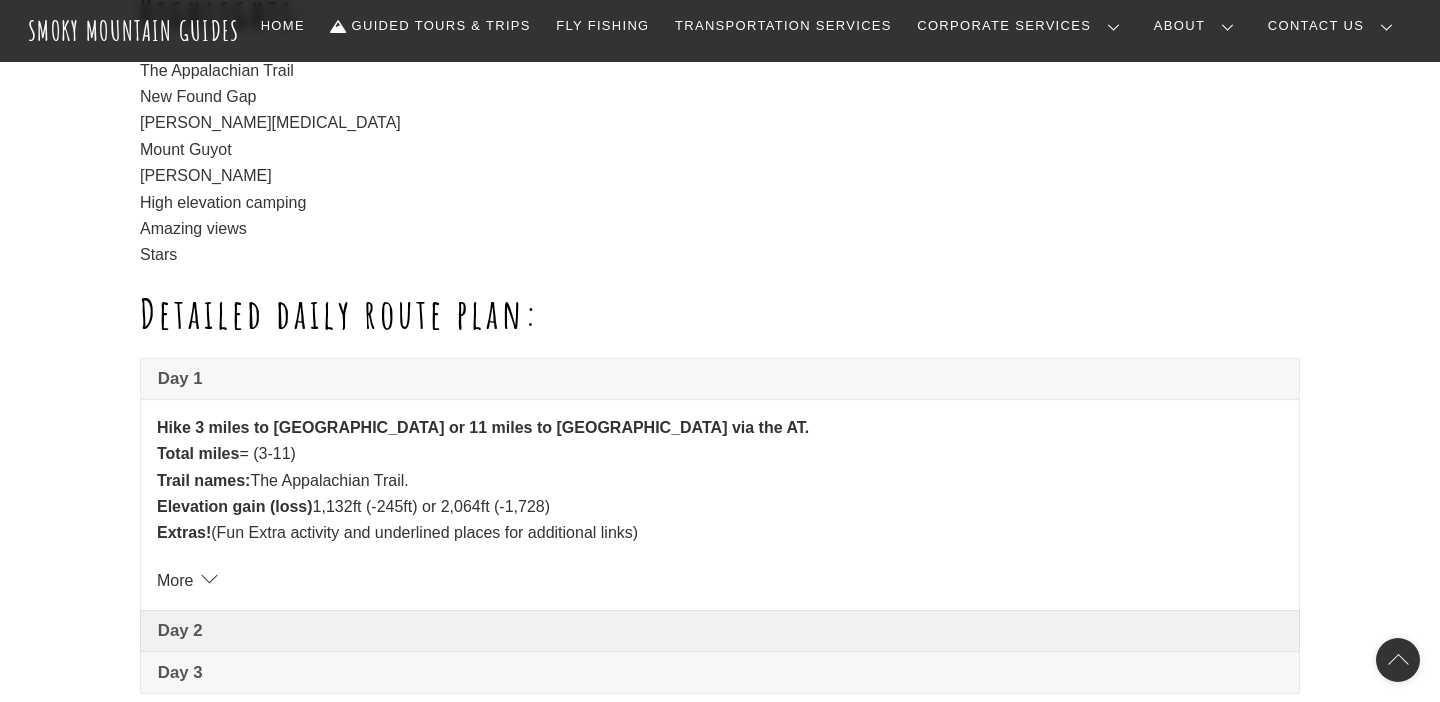 click on "Day 2" at bounding box center (720, 631) 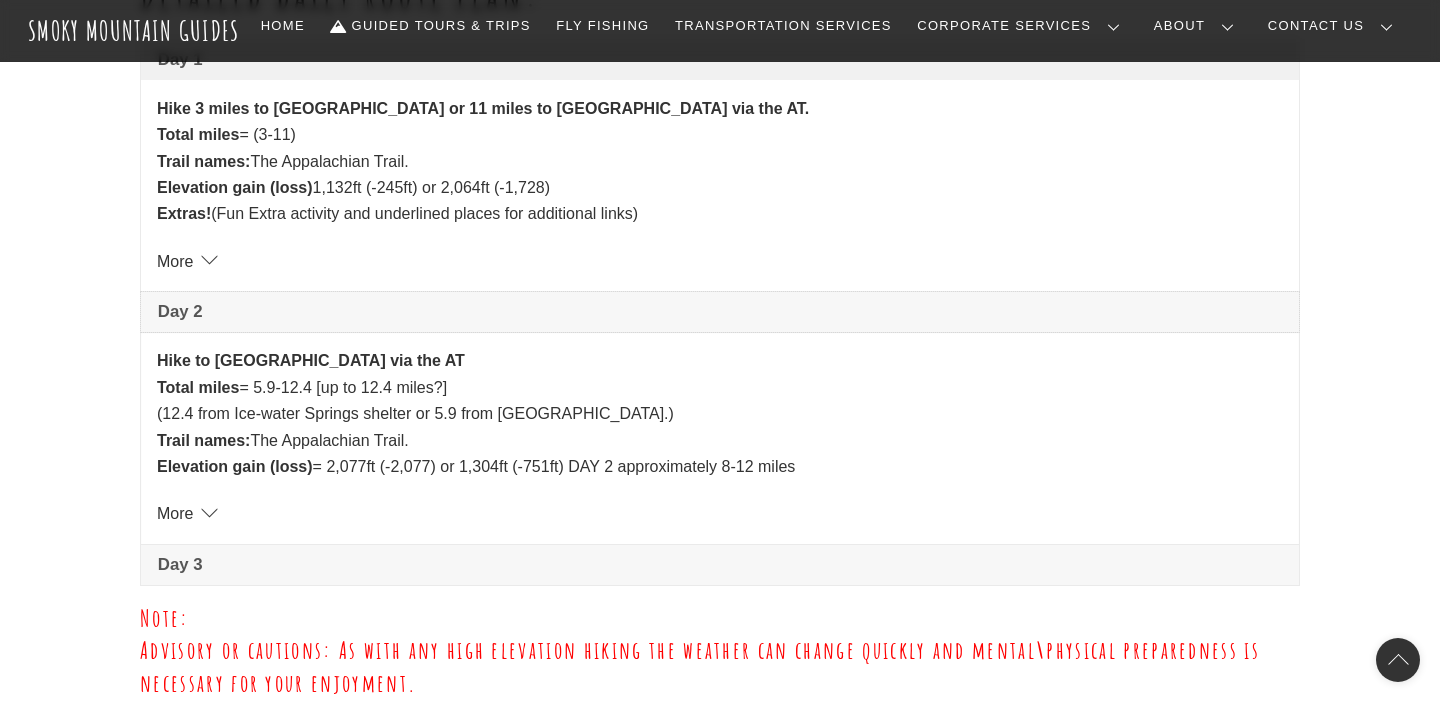 scroll, scrollTop: 1633, scrollLeft: 0, axis: vertical 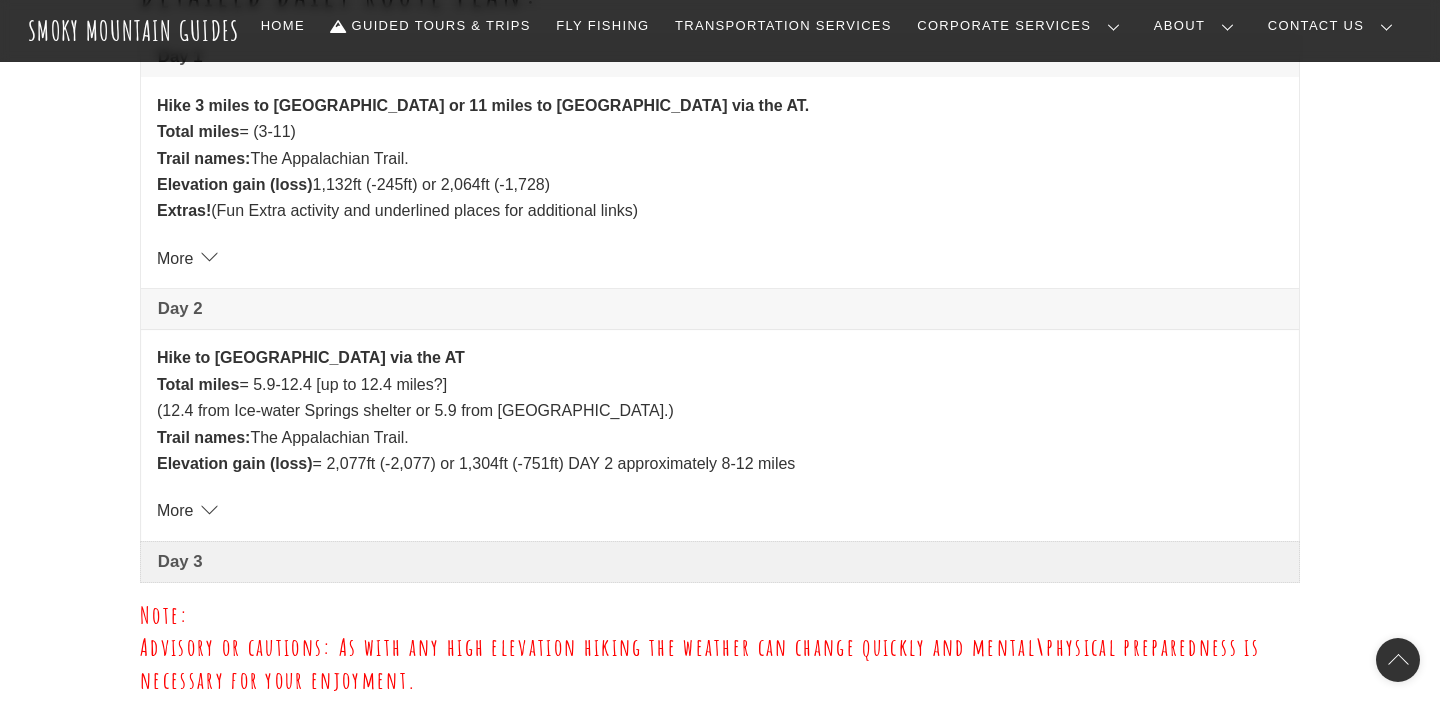 click on "Day 3" at bounding box center [720, 562] 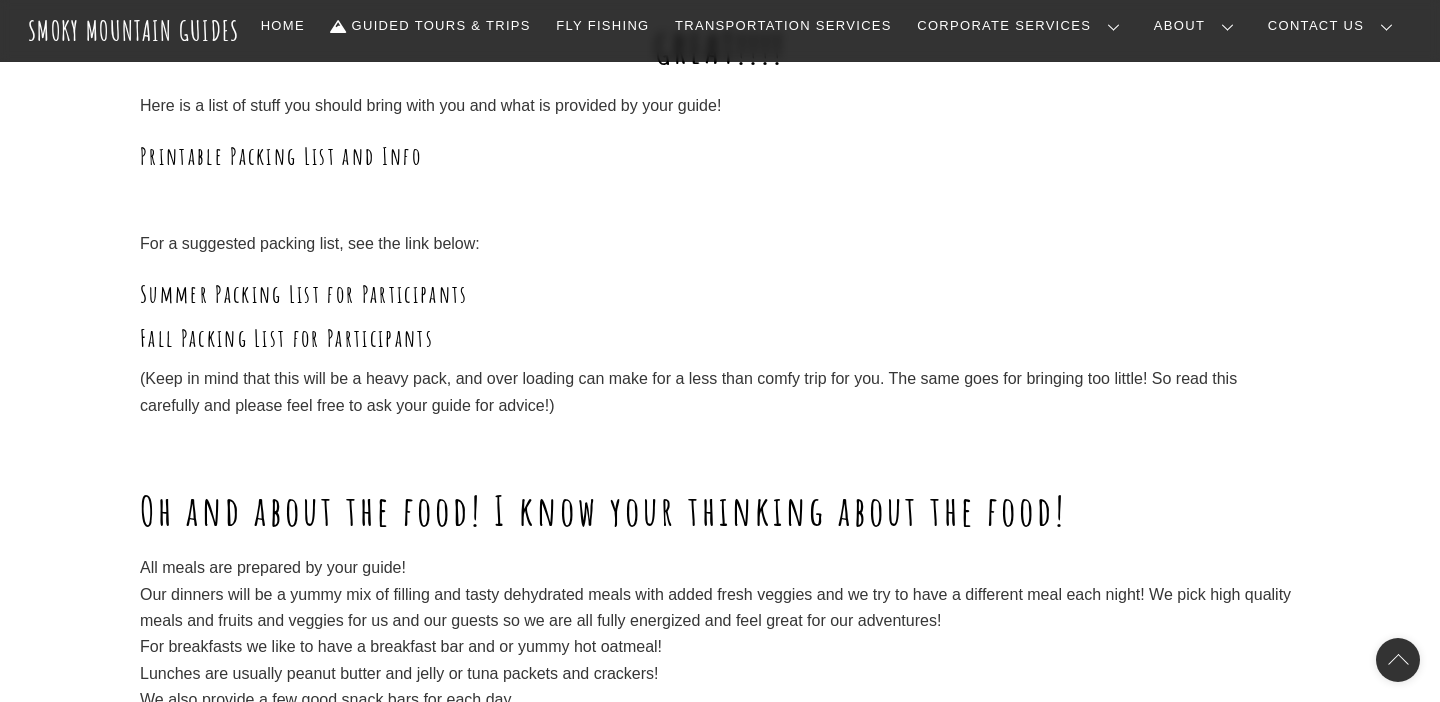 scroll, scrollTop: 2812, scrollLeft: 0, axis: vertical 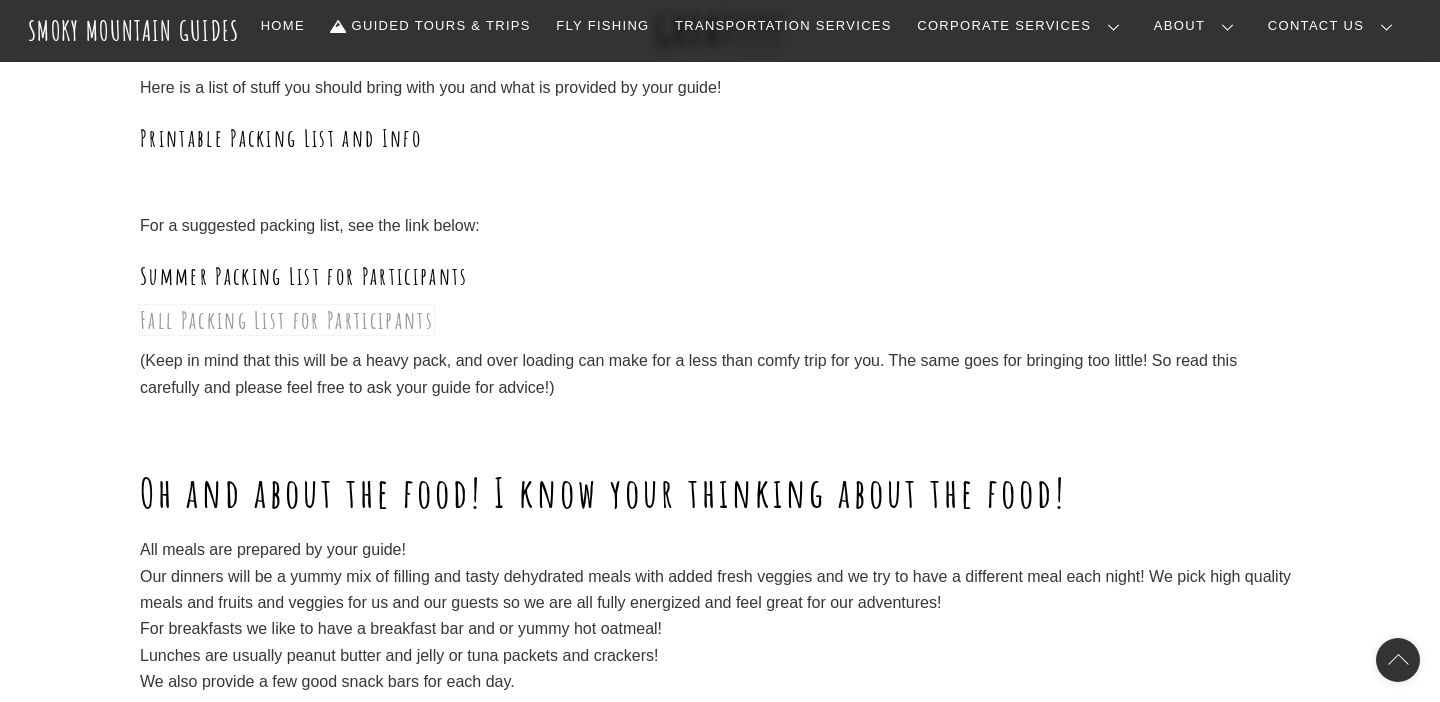 click on "Fall Packing List for Participants" at bounding box center [287, 320] 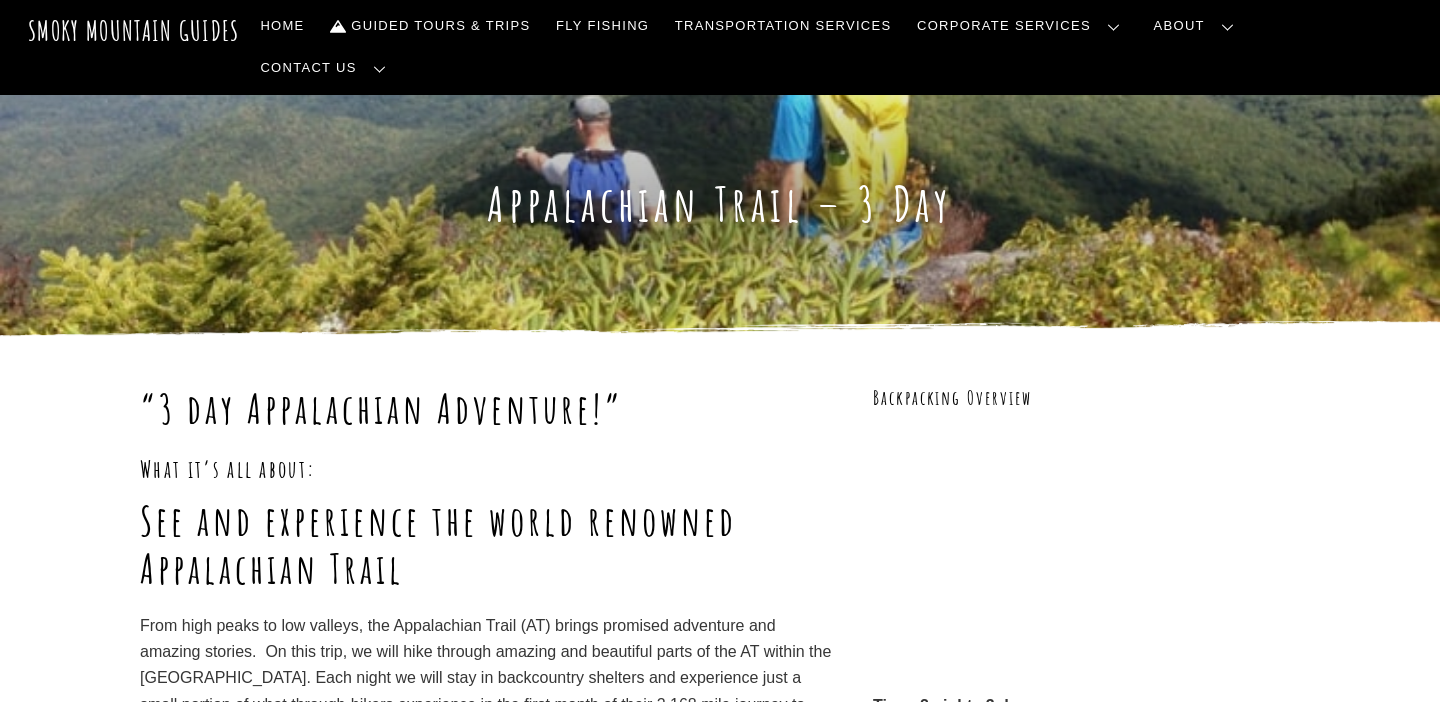 scroll, scrollTop: 0, scrollLeft: 0, axis: both 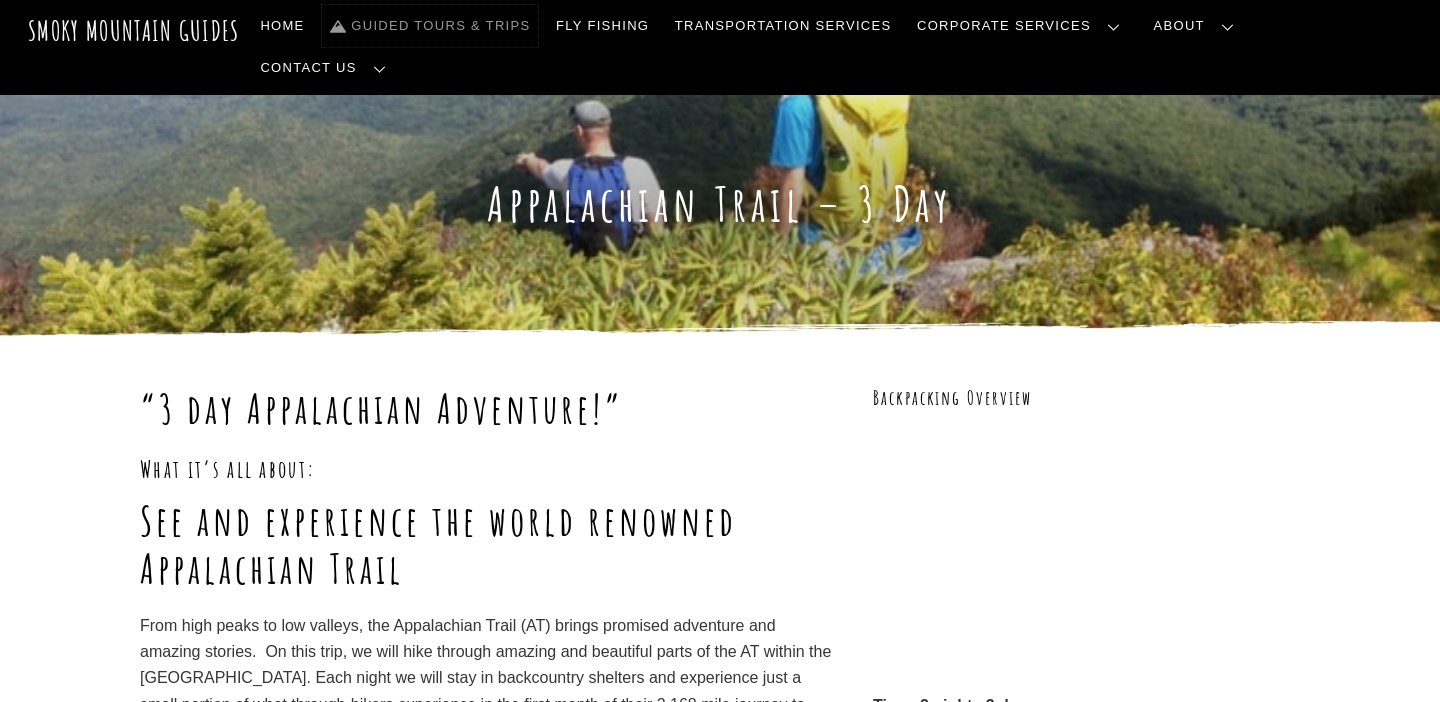 click on "Guided Tours & Trips" at bounding box center [430, 26] 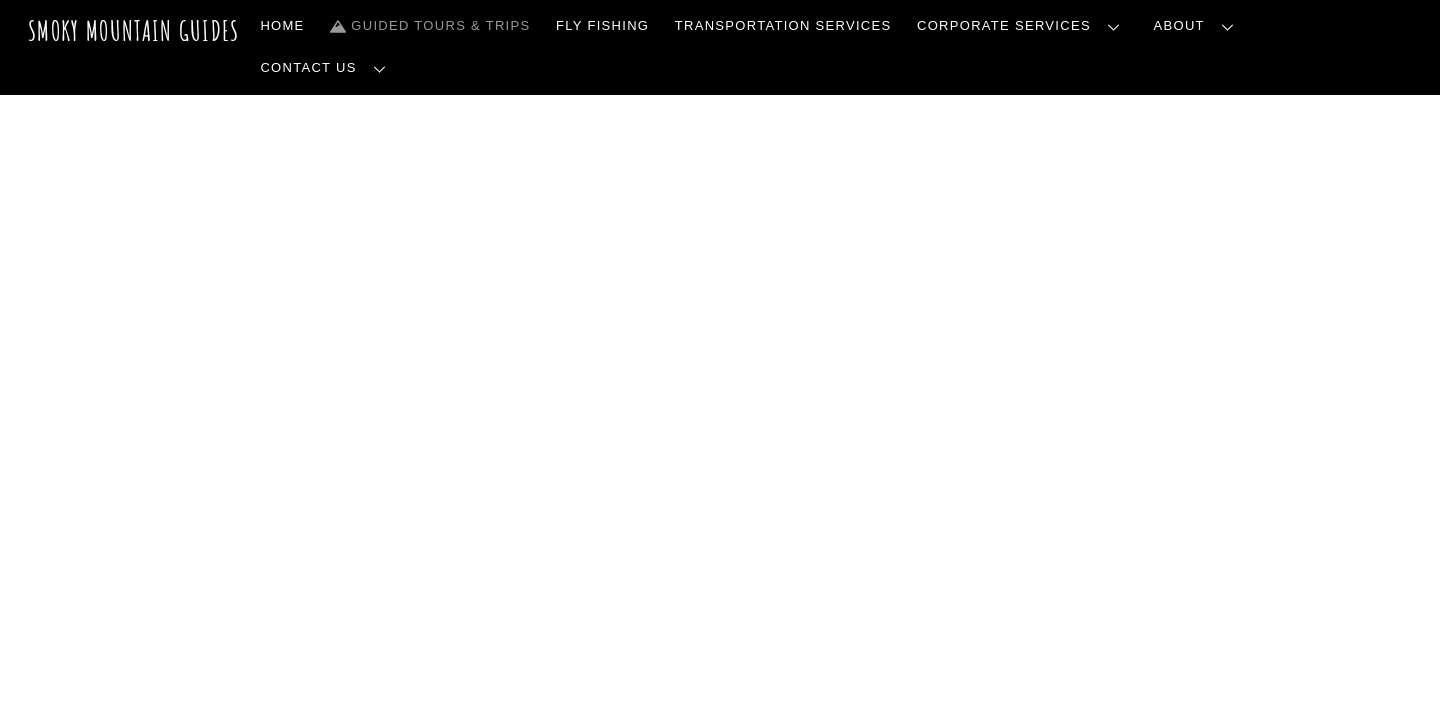 scroll, scrollTop: 0, scrollLeft: 0, axis: both 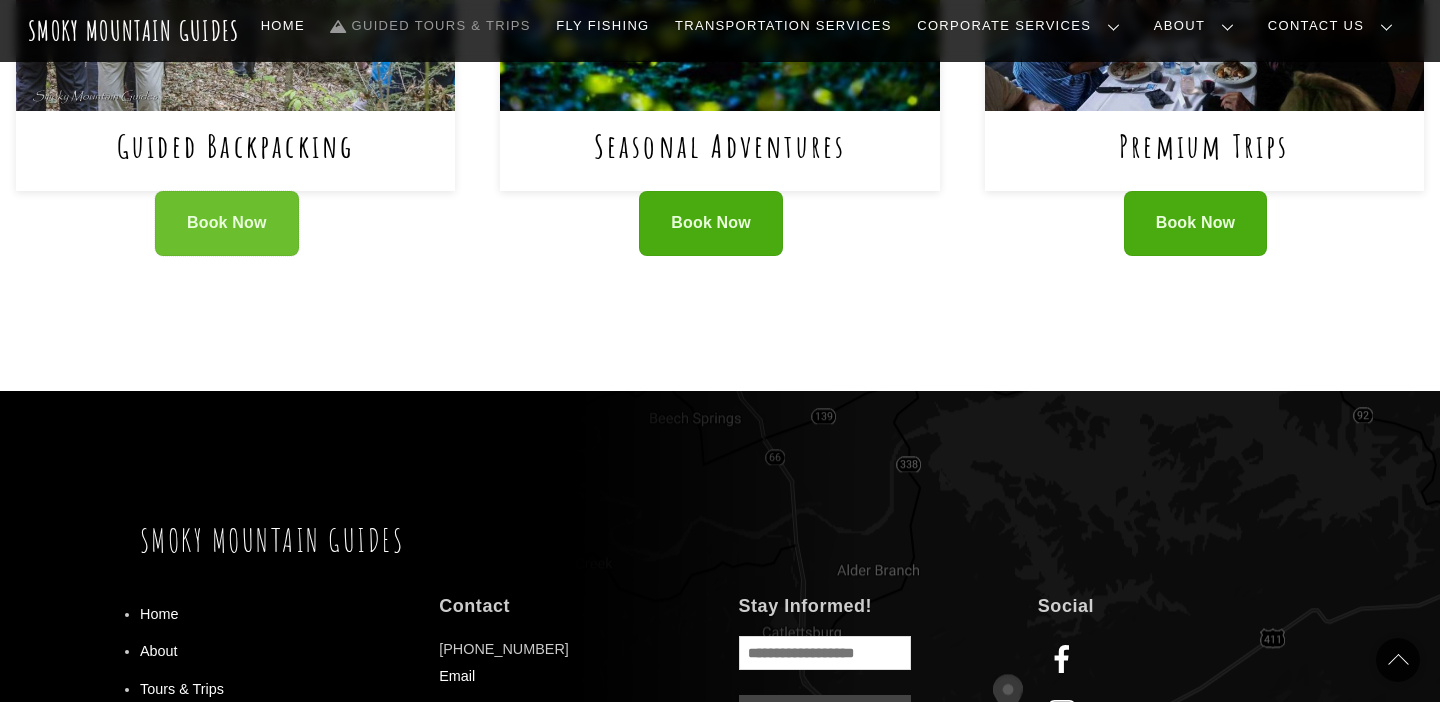 click on "Book Now" at bounding box center (227, 223) 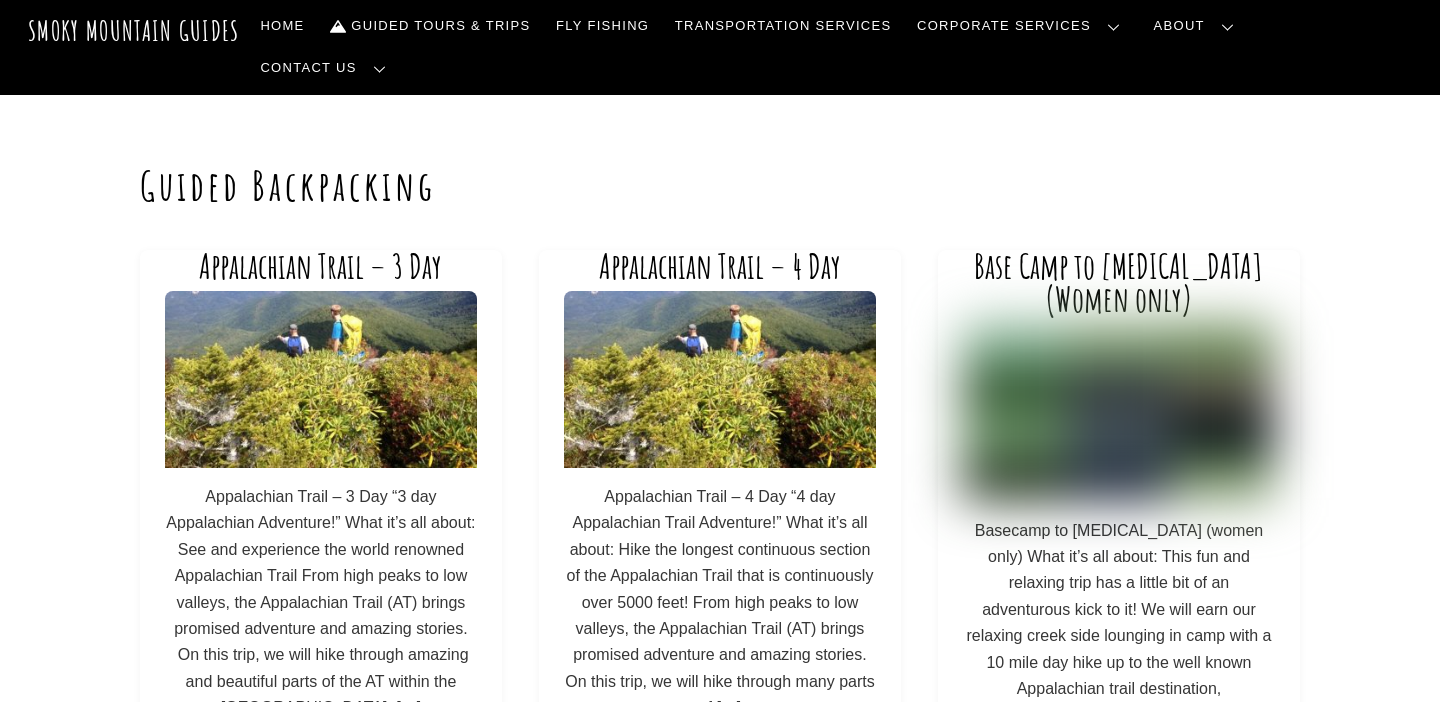 scroll, scrollTop: 0, scrollLeft: 0, axis: both 